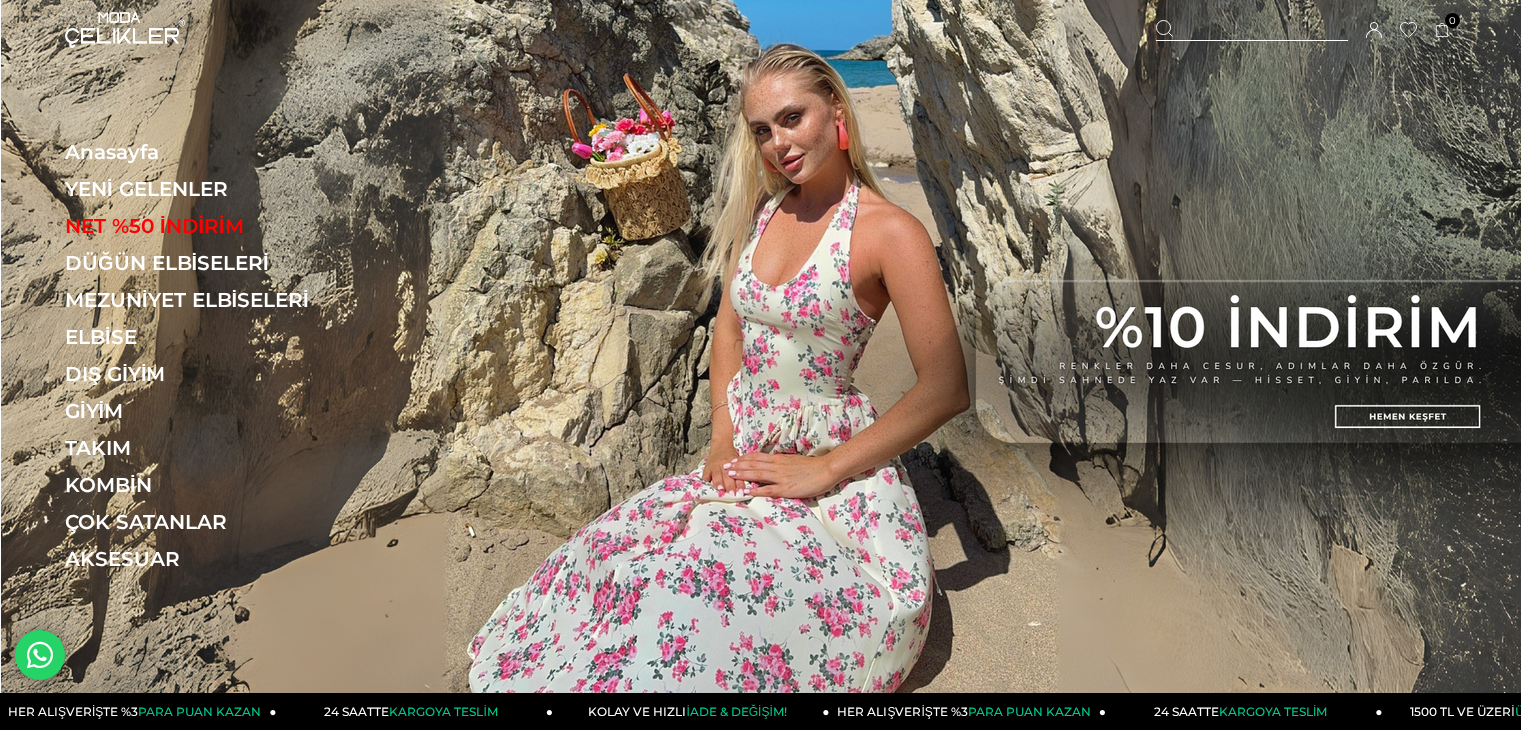 scroll, scrollTop: 0, scrollLeft: 0, axis: both 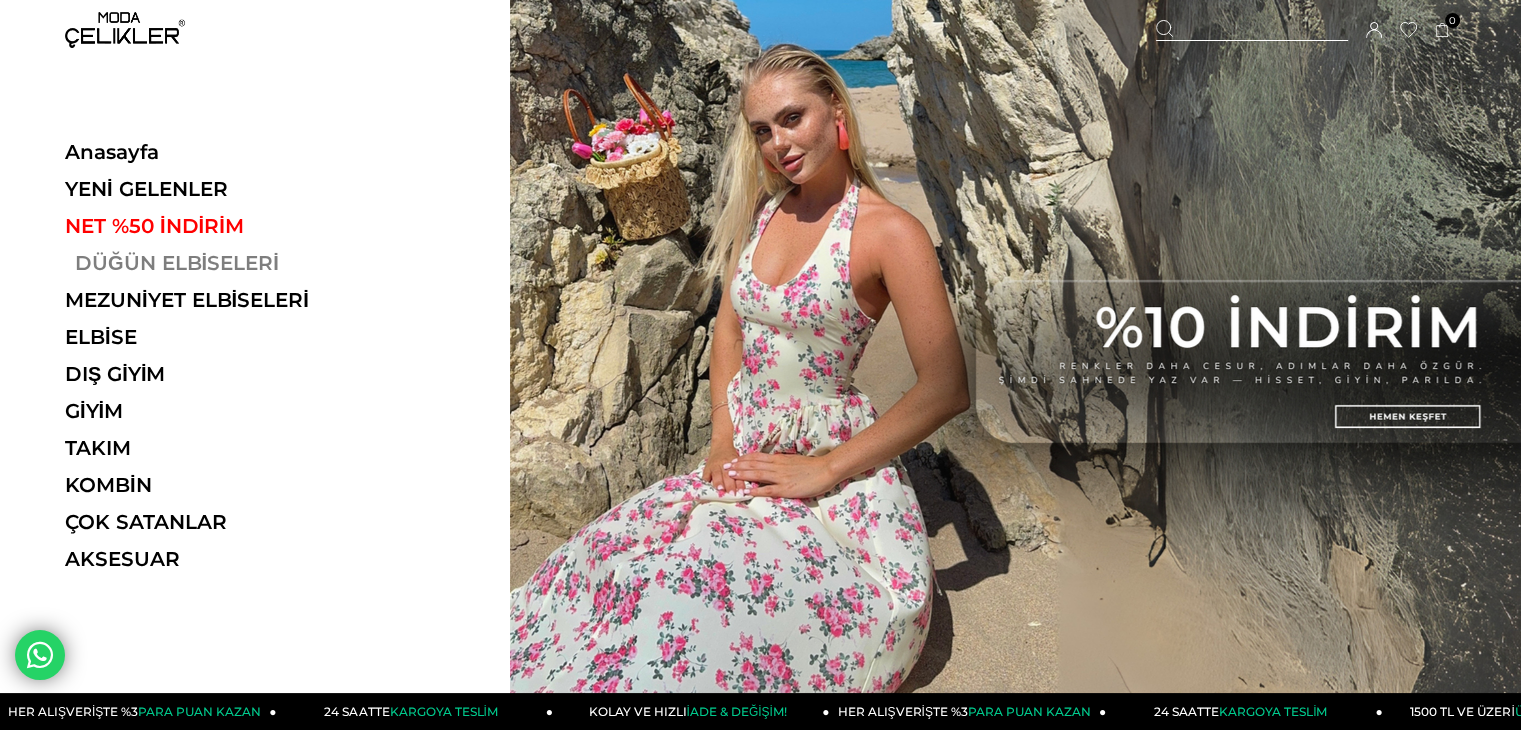 click on "DÜĞÜN ELBİSELERİ" at bounding box center [202, 263] 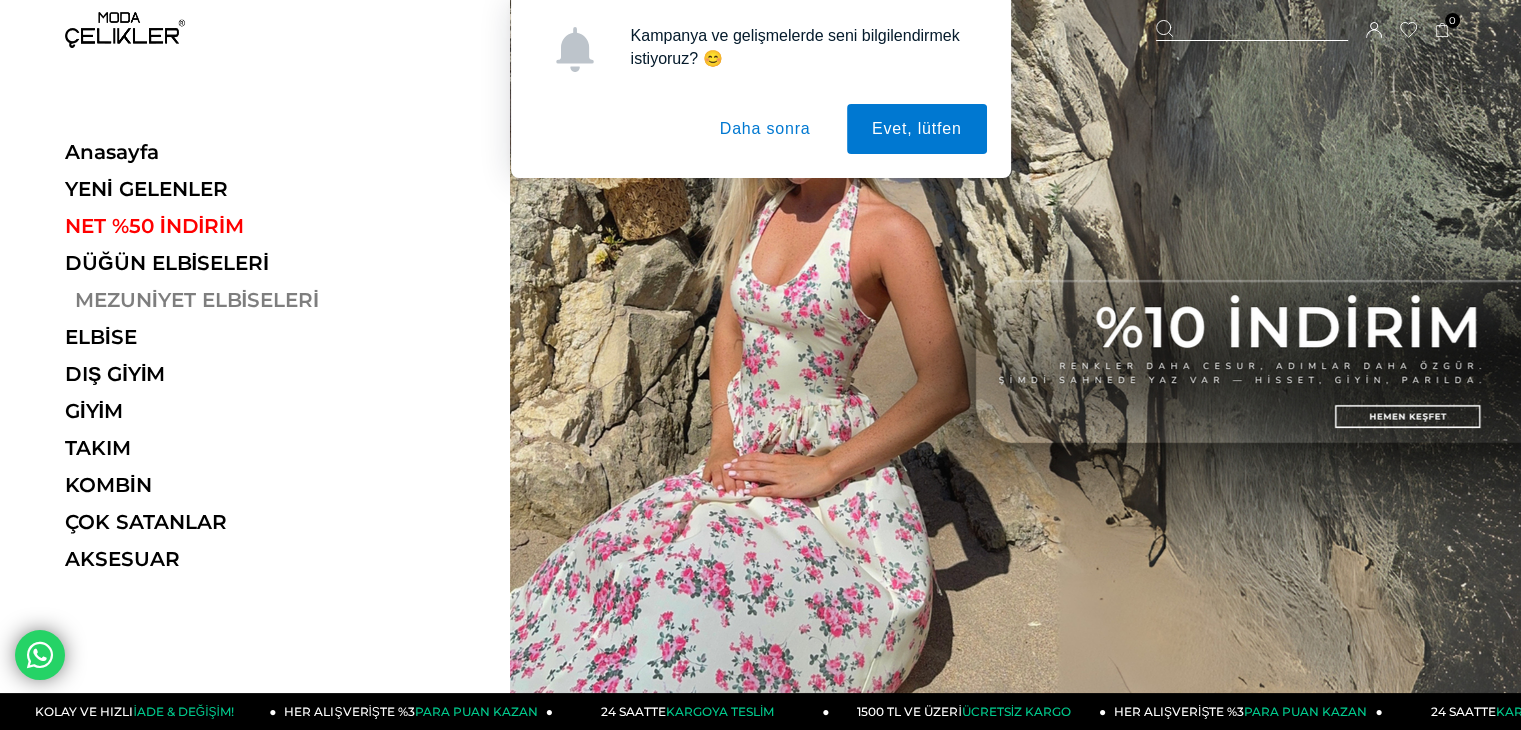 click on "MEZUNİYET ELBİSELERİ" at bounding box center (202, 300) 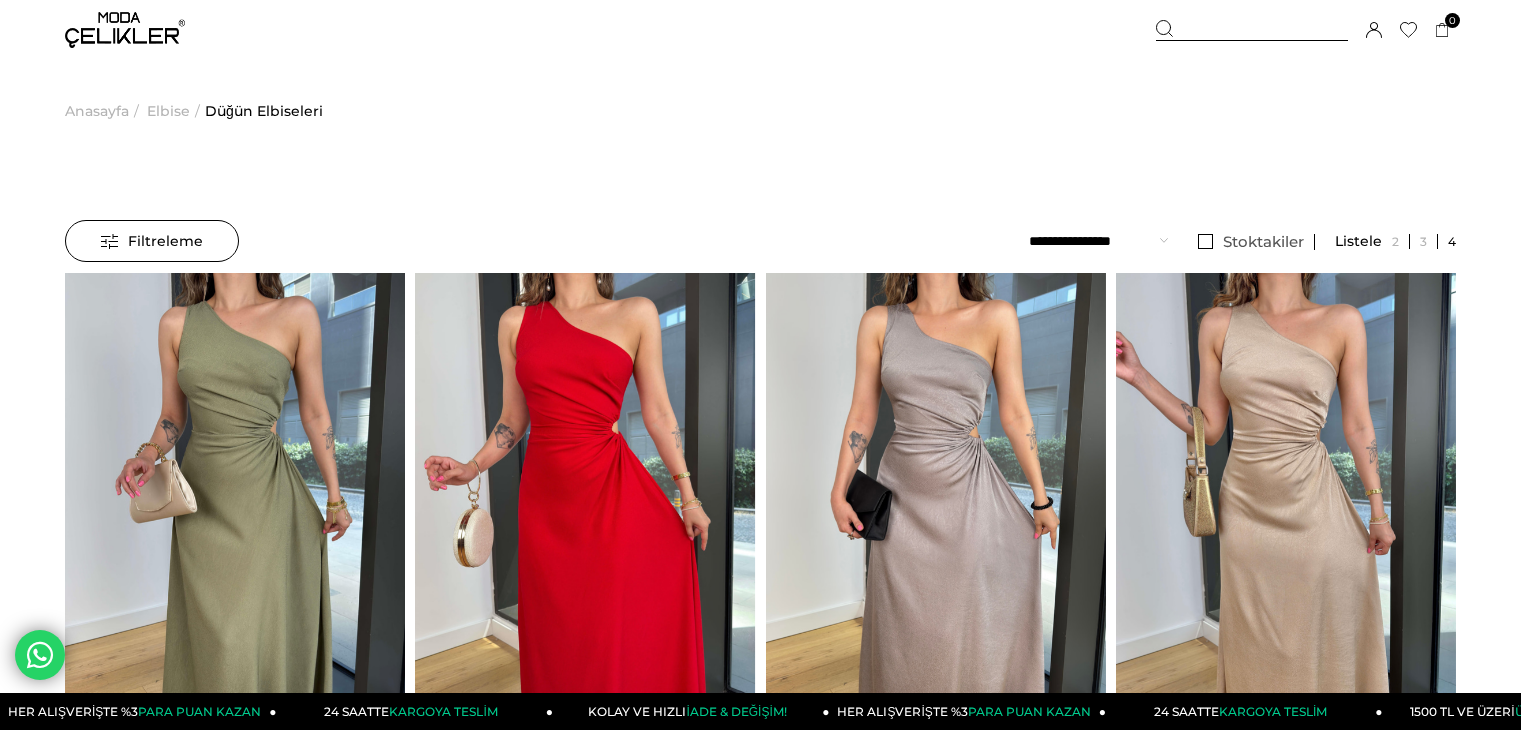 scroll, scrollTop: 0, scrollLeft: 0, axis: both 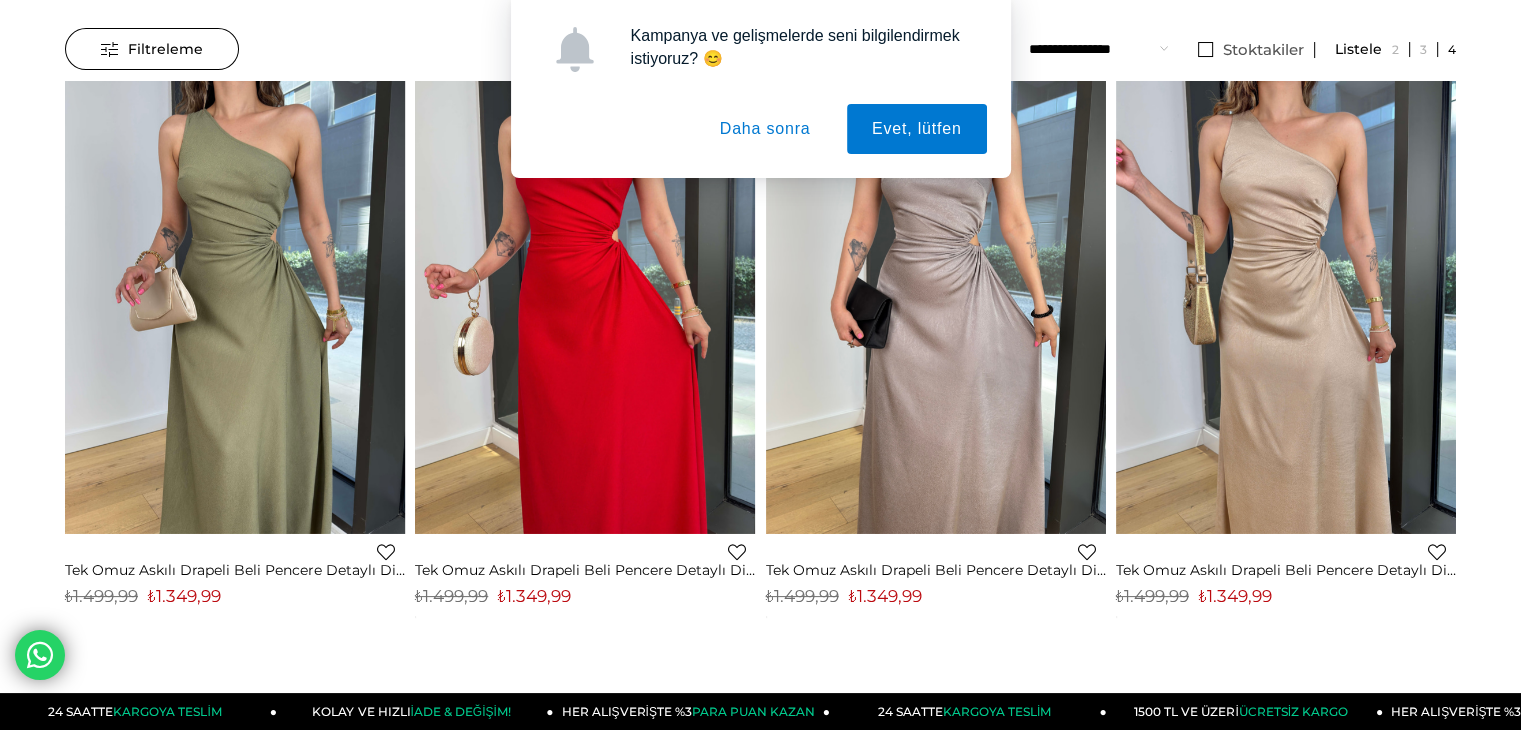 click on "Daha sonra" at bounding box center [765, 129] 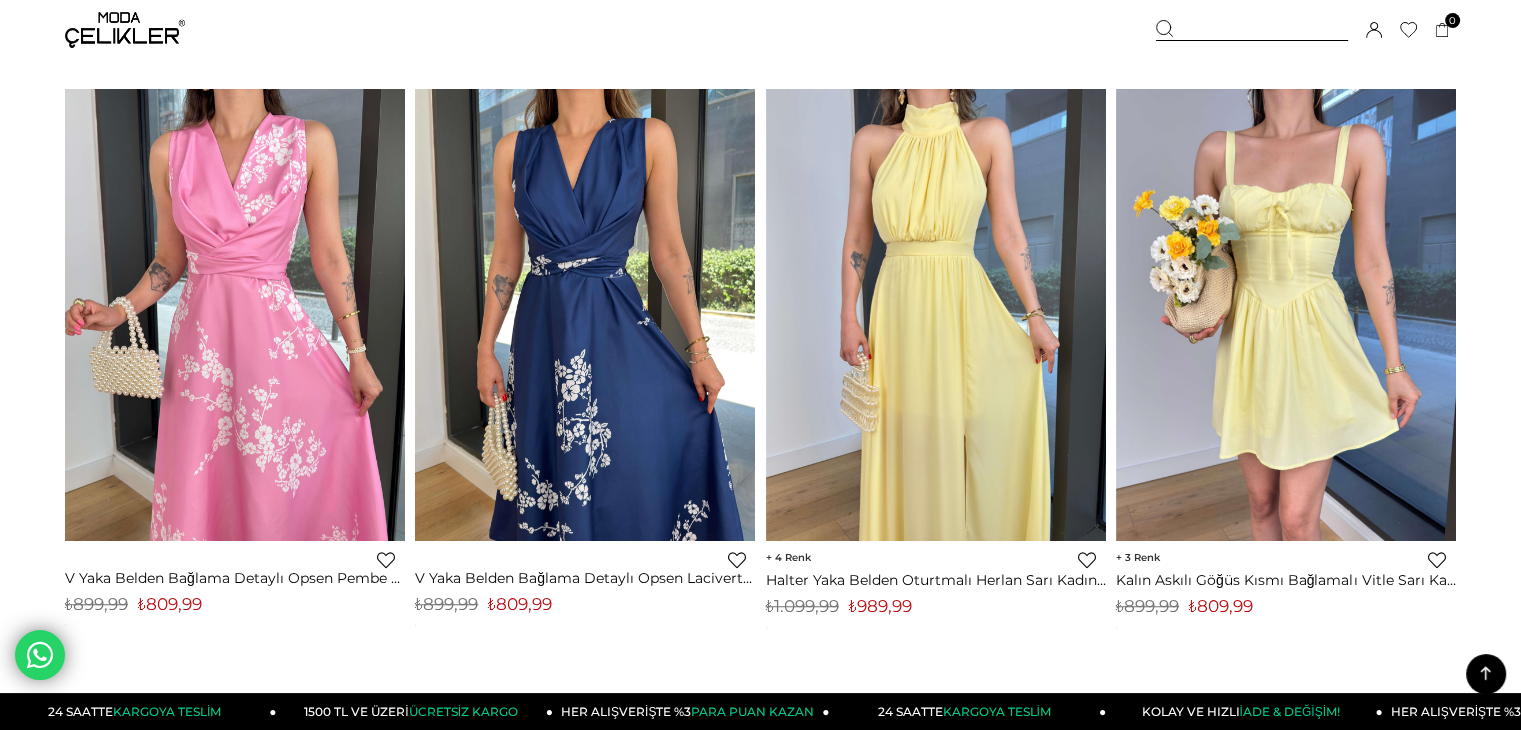 scroll, scrollTop: 1484, scrollLeft: 0, axis: vertical 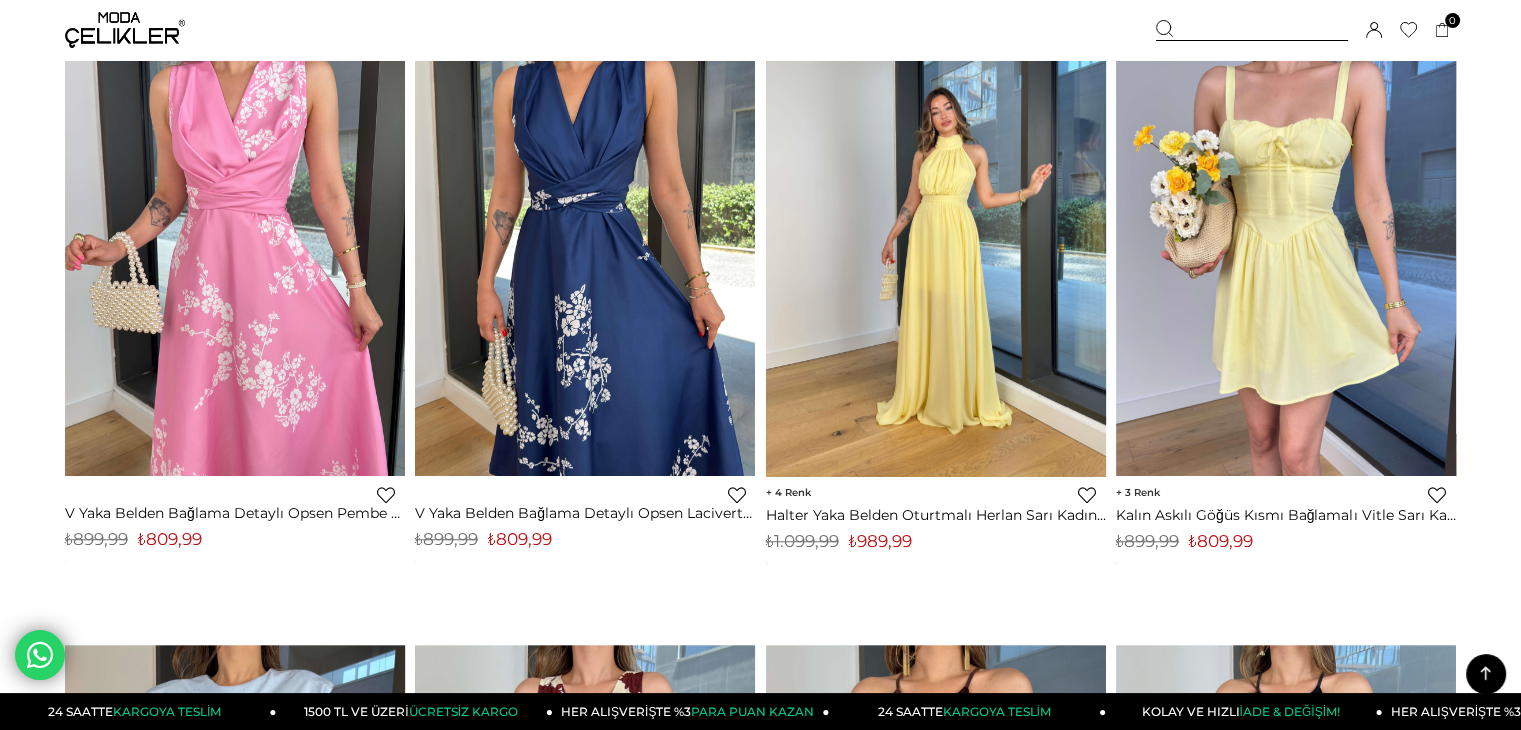 click at bounding box center (936, 249) 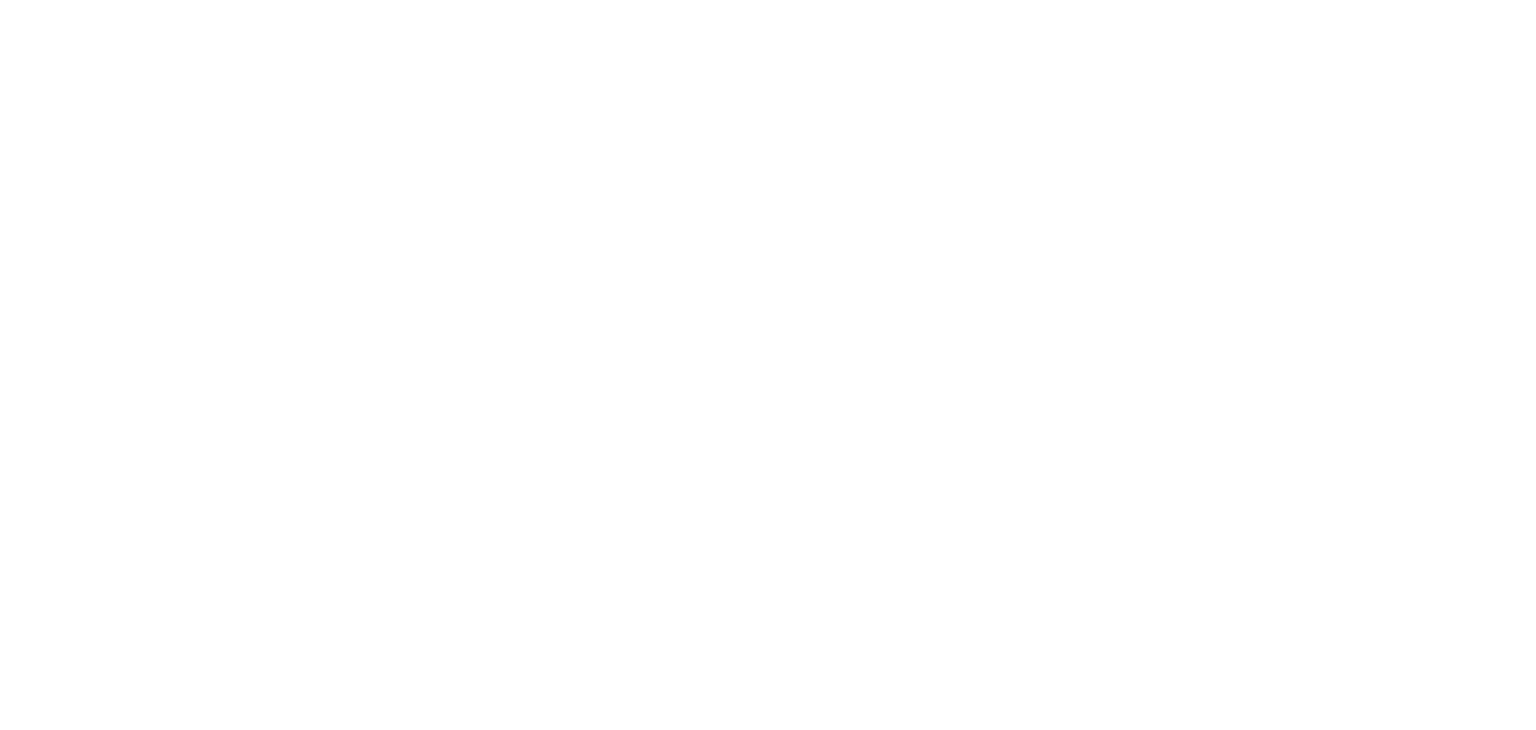 scroll, scrollTop: 0, scrollLeft: 0, axis: both 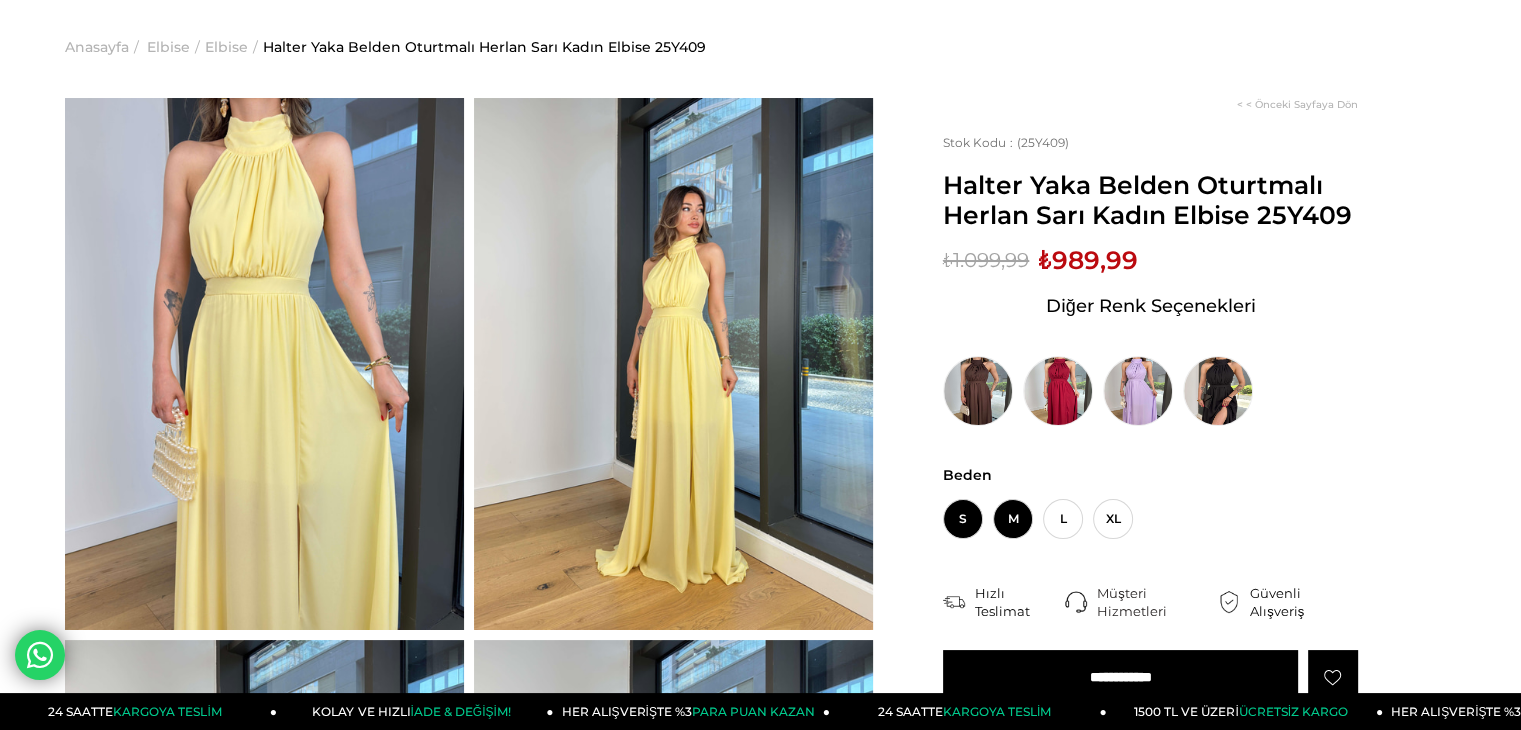 click on "M" at bounding box center [1013, 519] 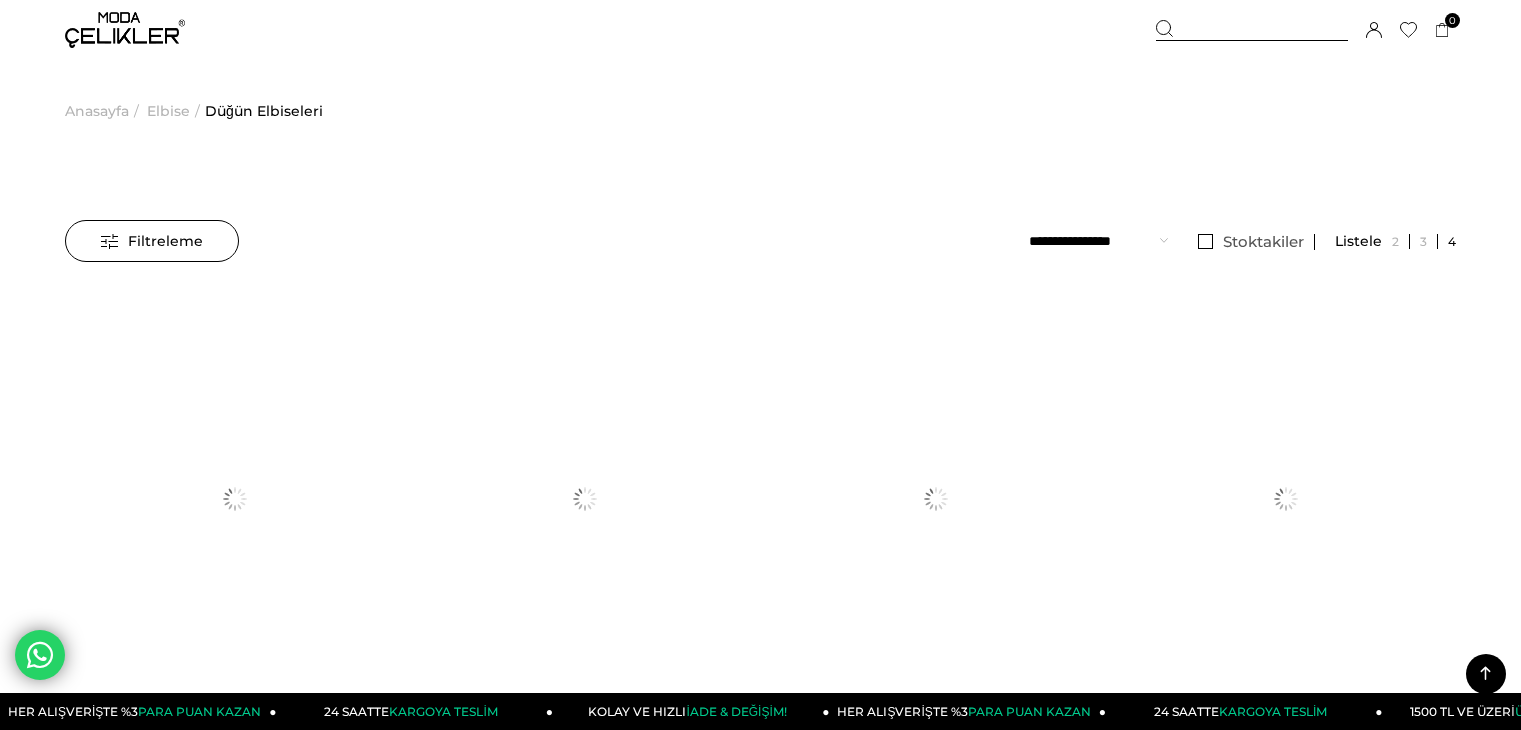 scroll, scrollTop: 1484, scrollLeft: 0, axis: vertical 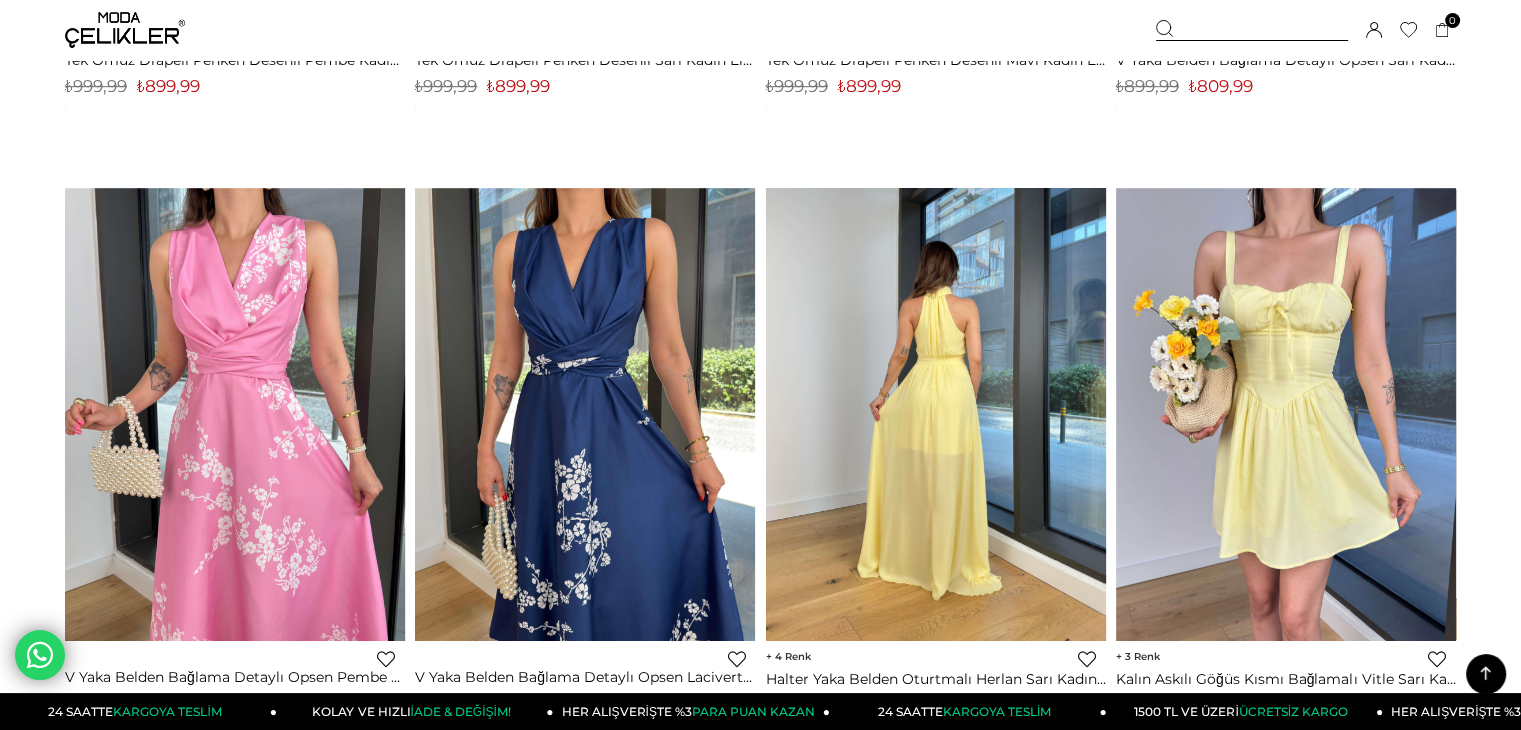 click at bounding box center [426, 414] 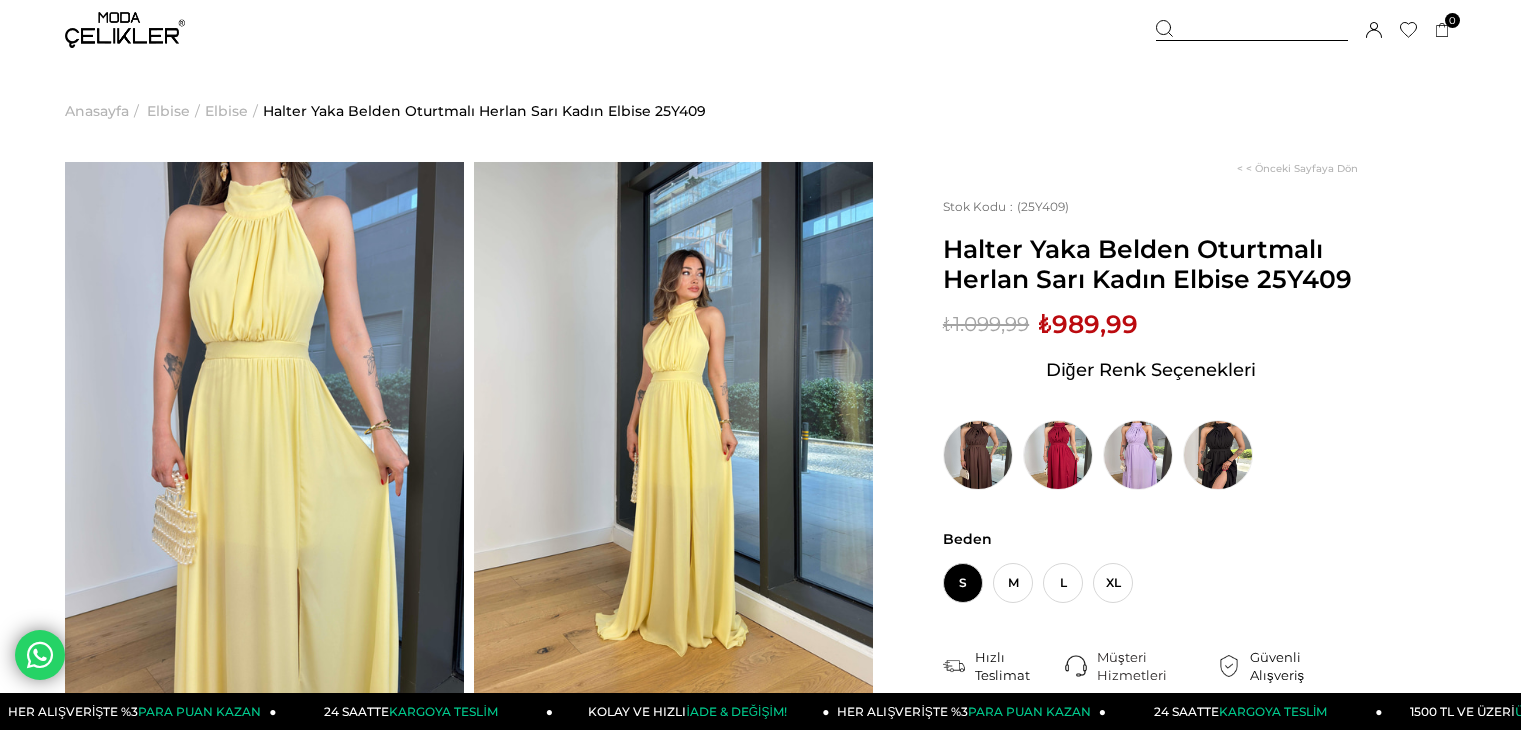 scroll, scrollTop: 0, scrollLeft: 0, axis: both 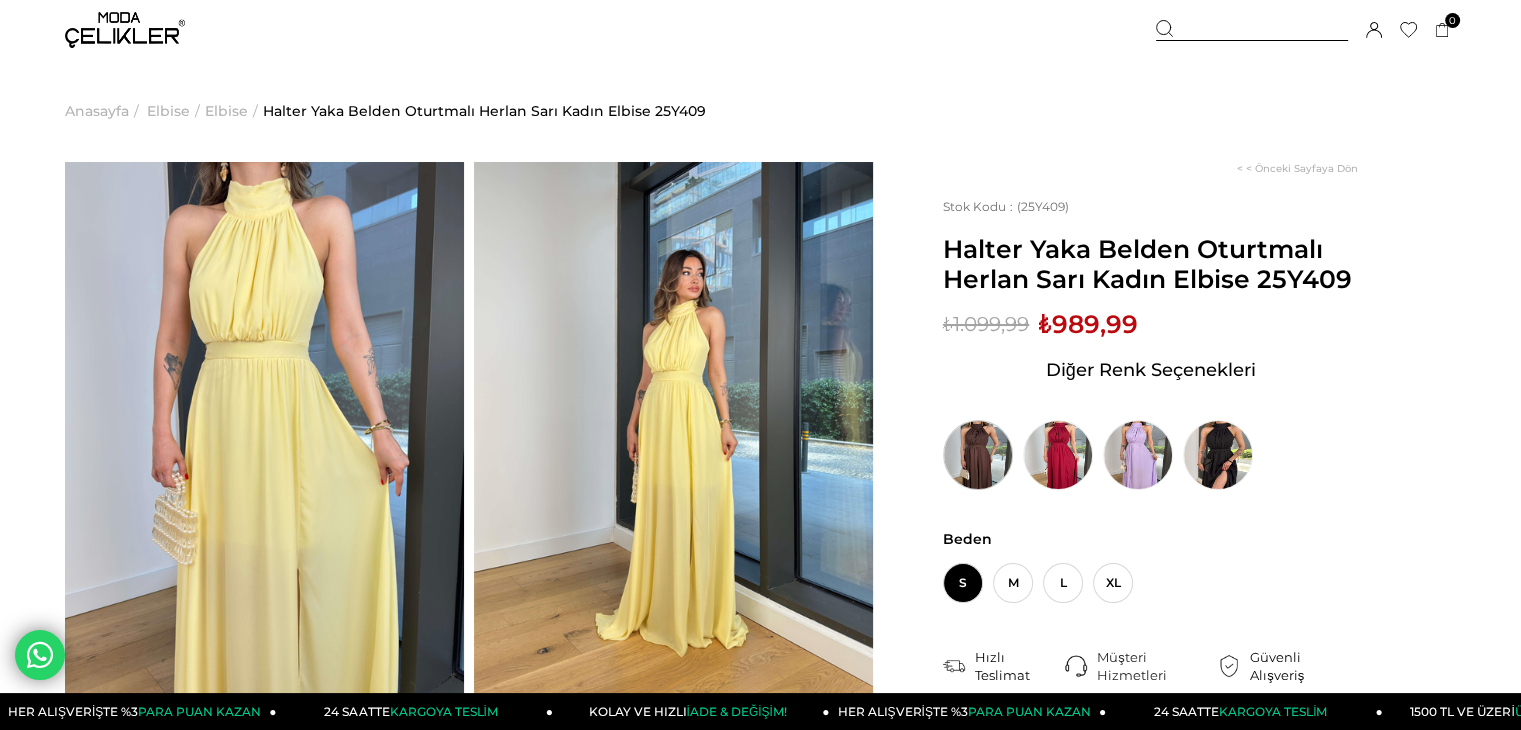 click at bounding box center [978, 455] 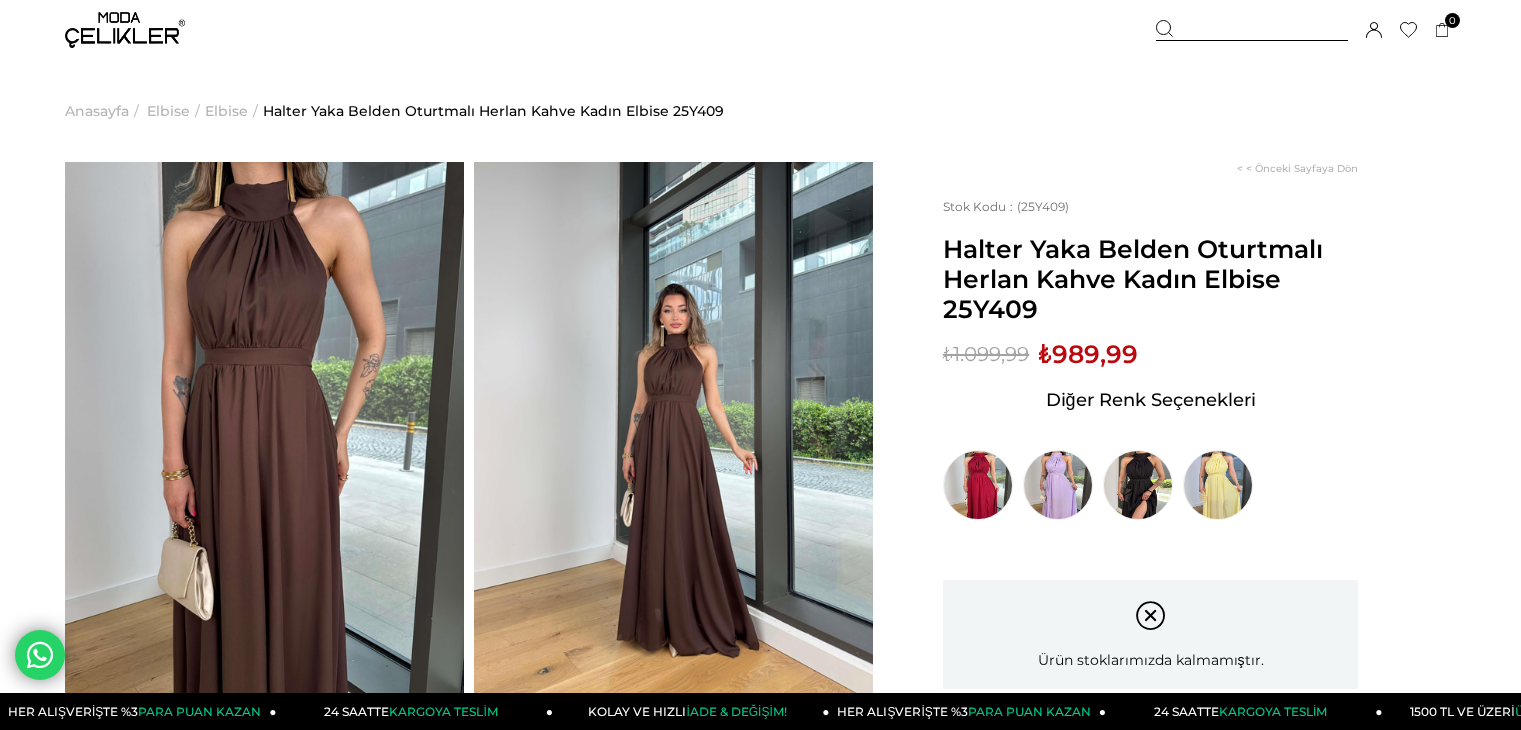 scroll, scrollTop: 0, scrollLeft: 0, axis: both 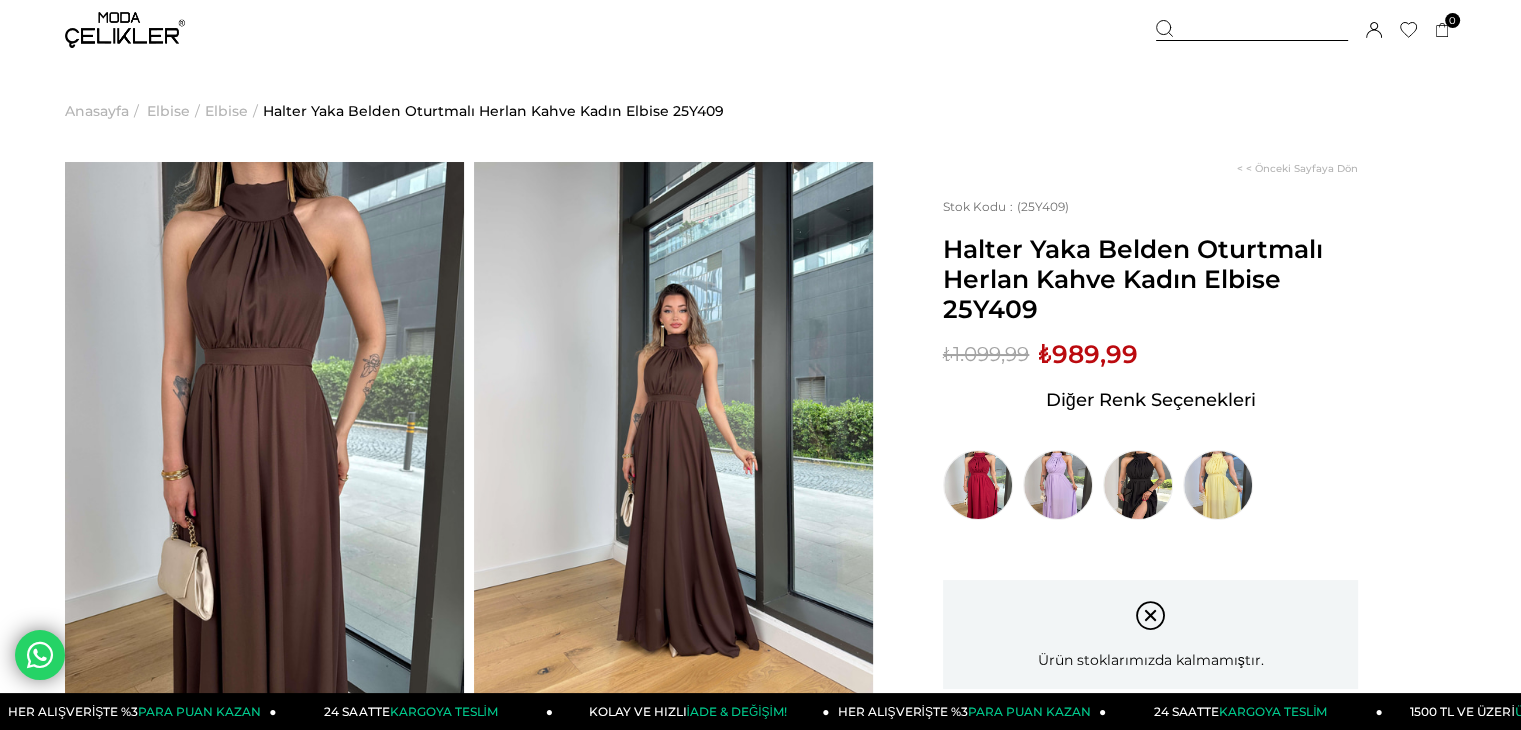click at bounding box center (673, 428) 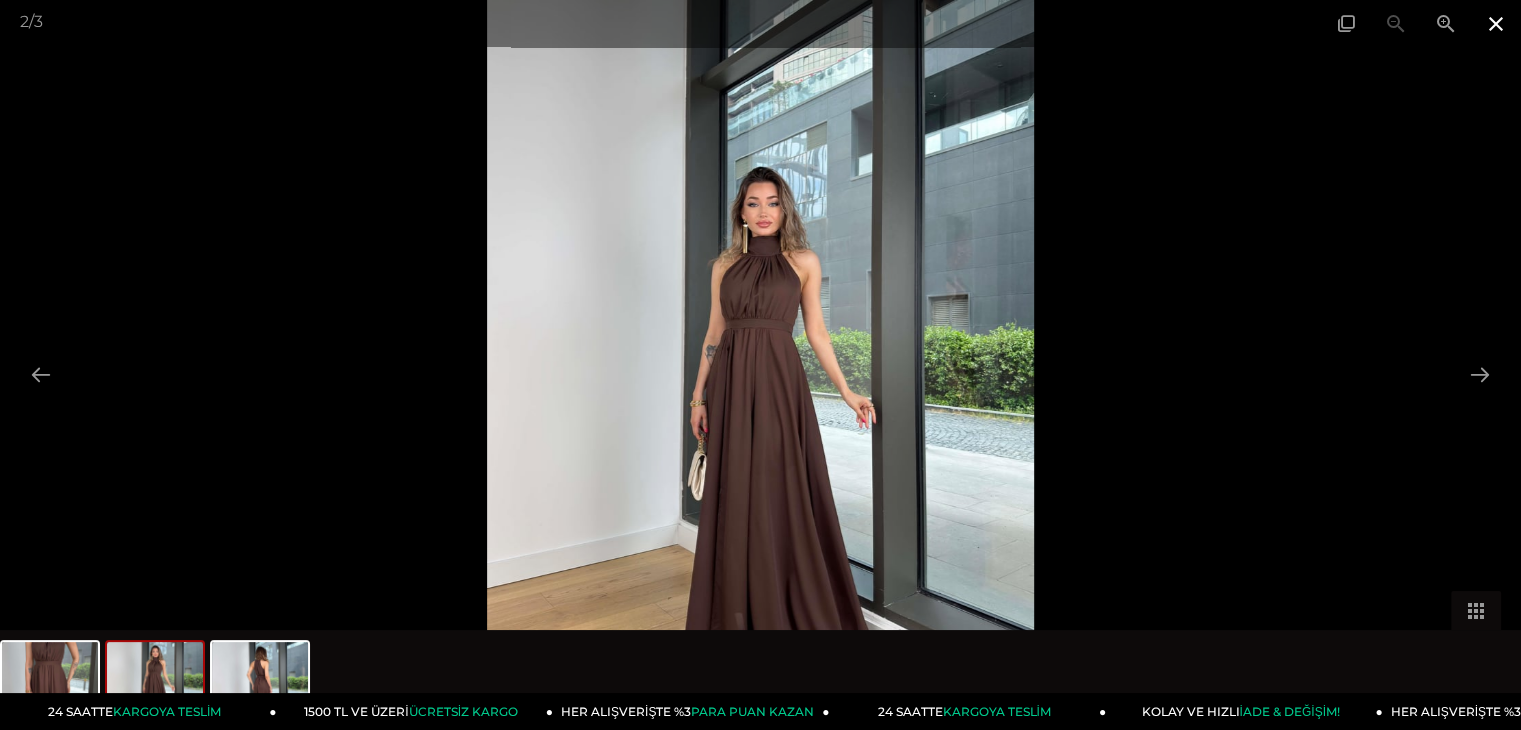 click at bounding box center (1496, 23) 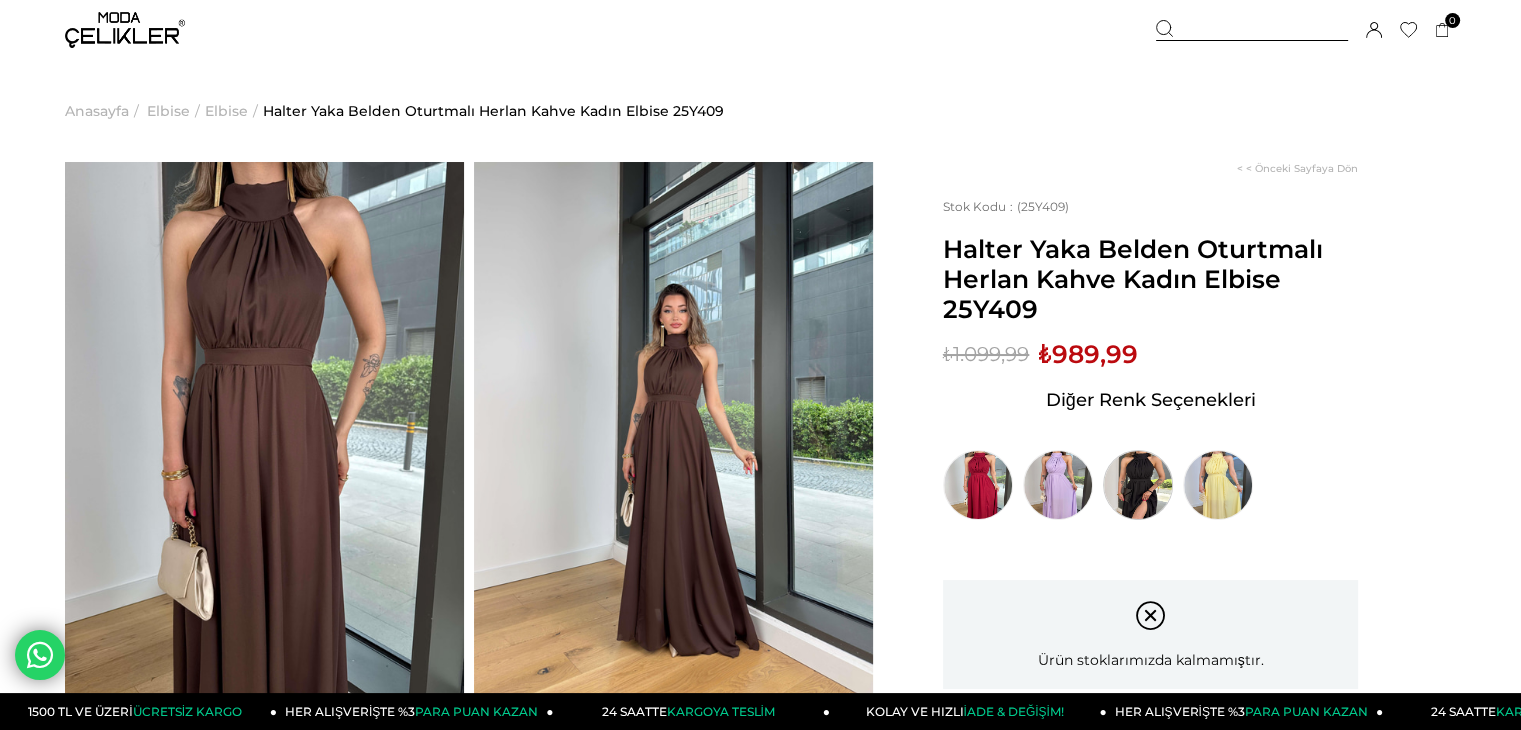 click at bounding box center (1138, 485) 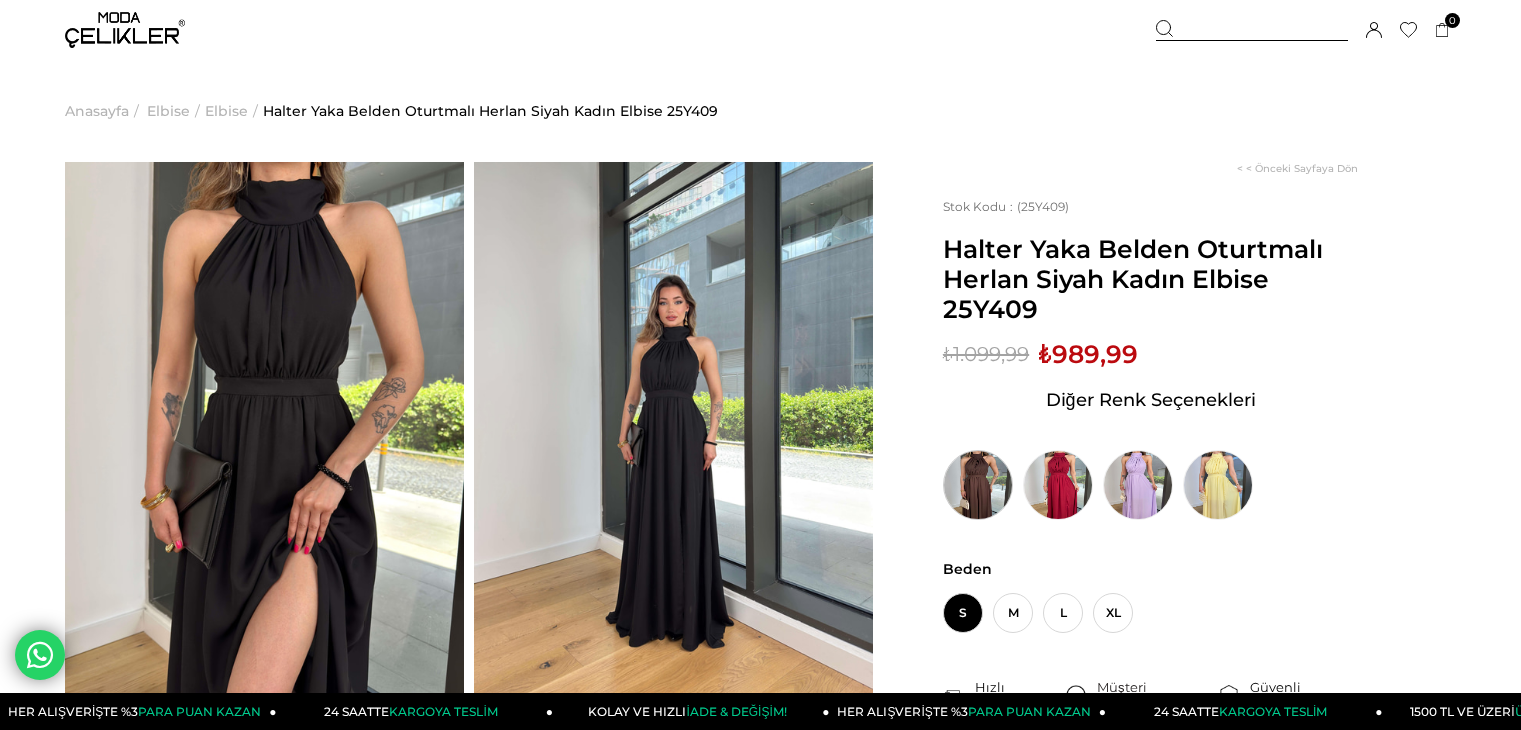 scroll, scrollTop: 0, scrollLeft: 0, axis: both 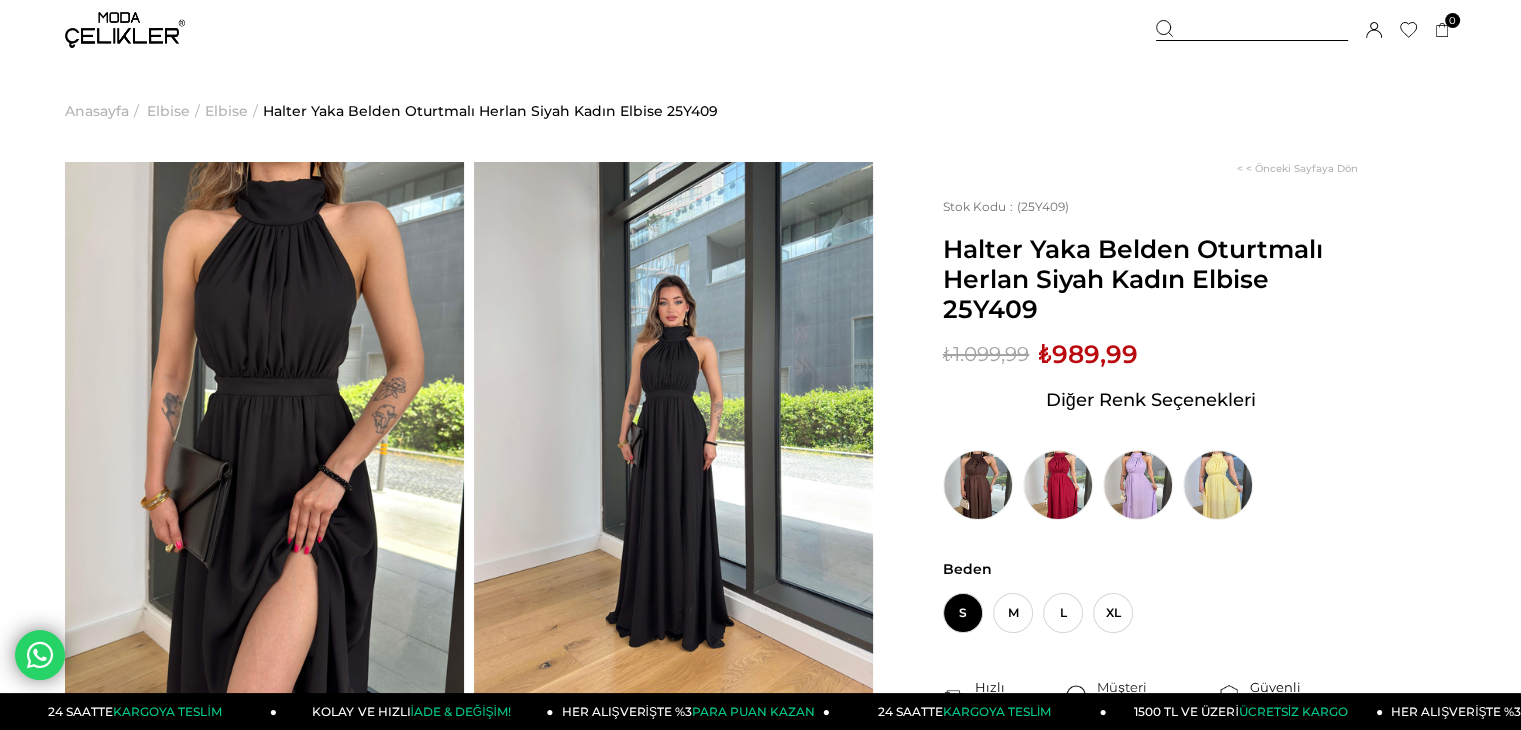 click at bounding box center [673, 428] 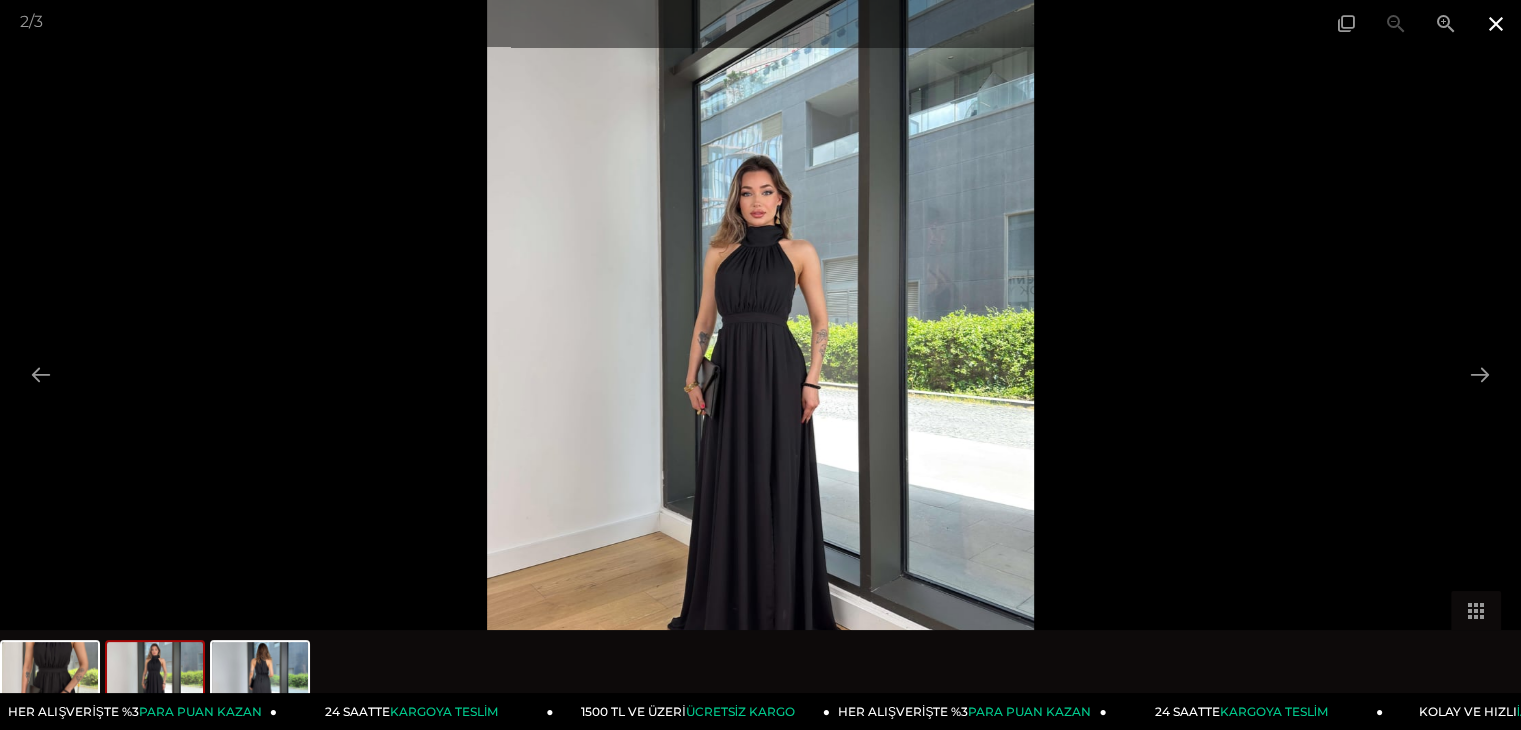 click at bounding box center [1496, 23] 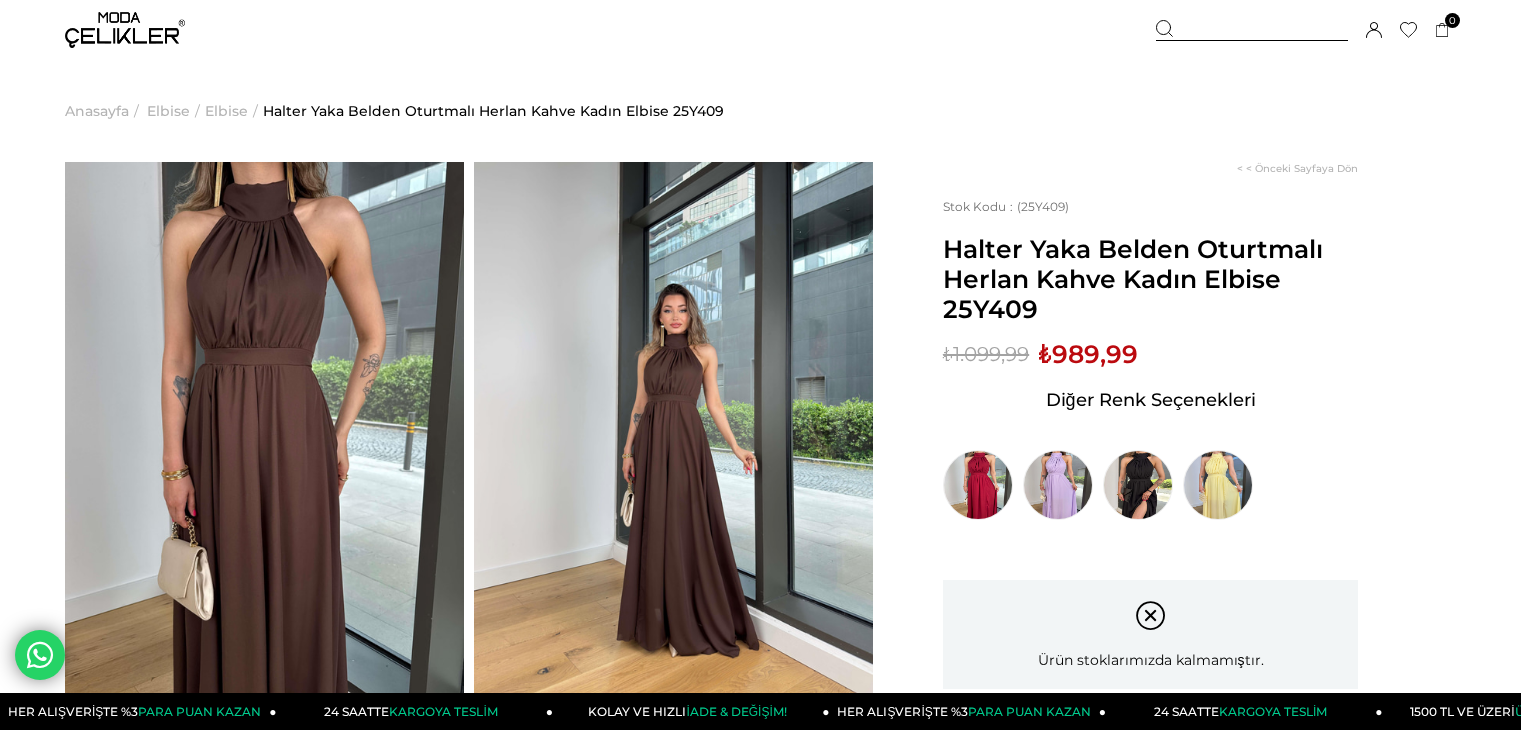 scroll, scrollTop: 0, scrollLeft: 0, axis: both 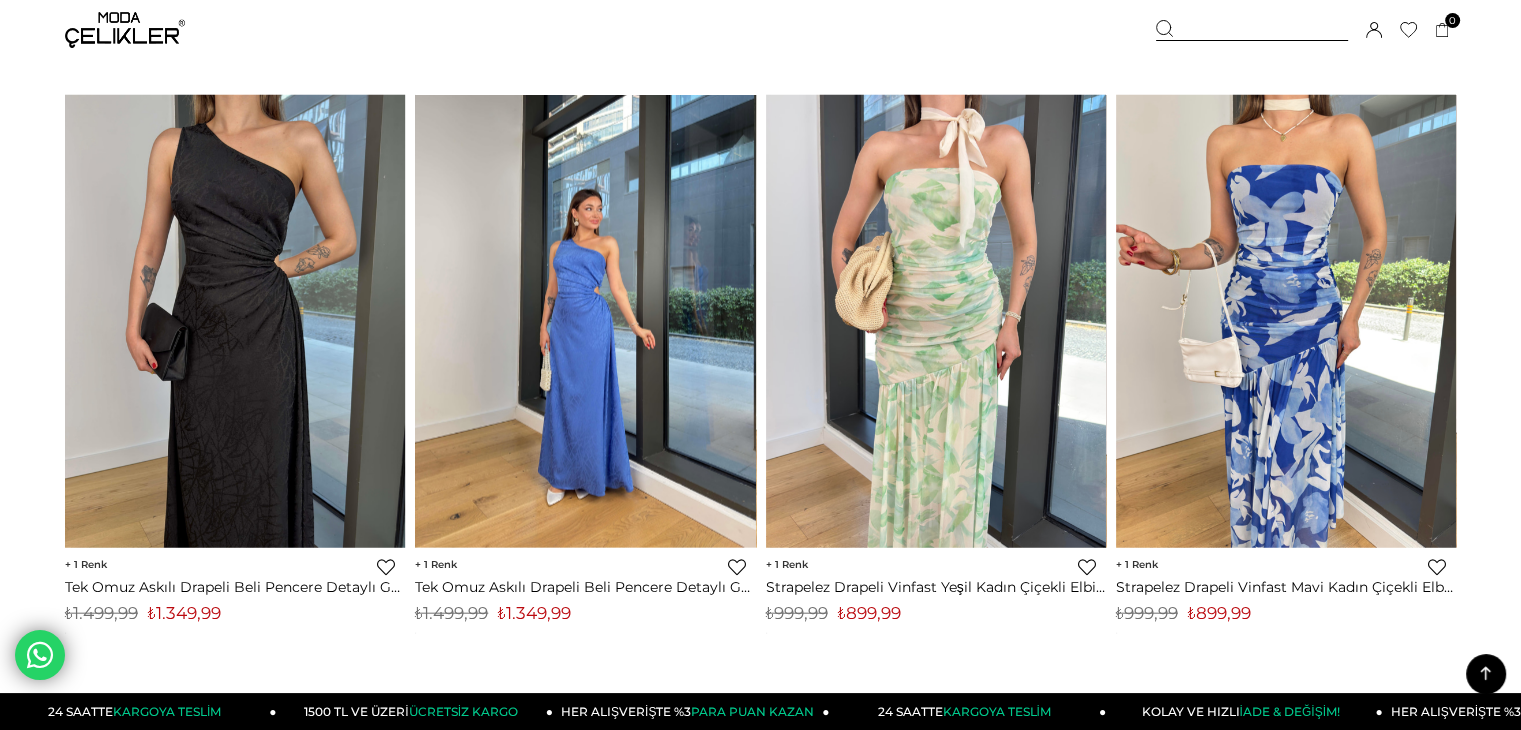 click at bounding box center [585, 321] 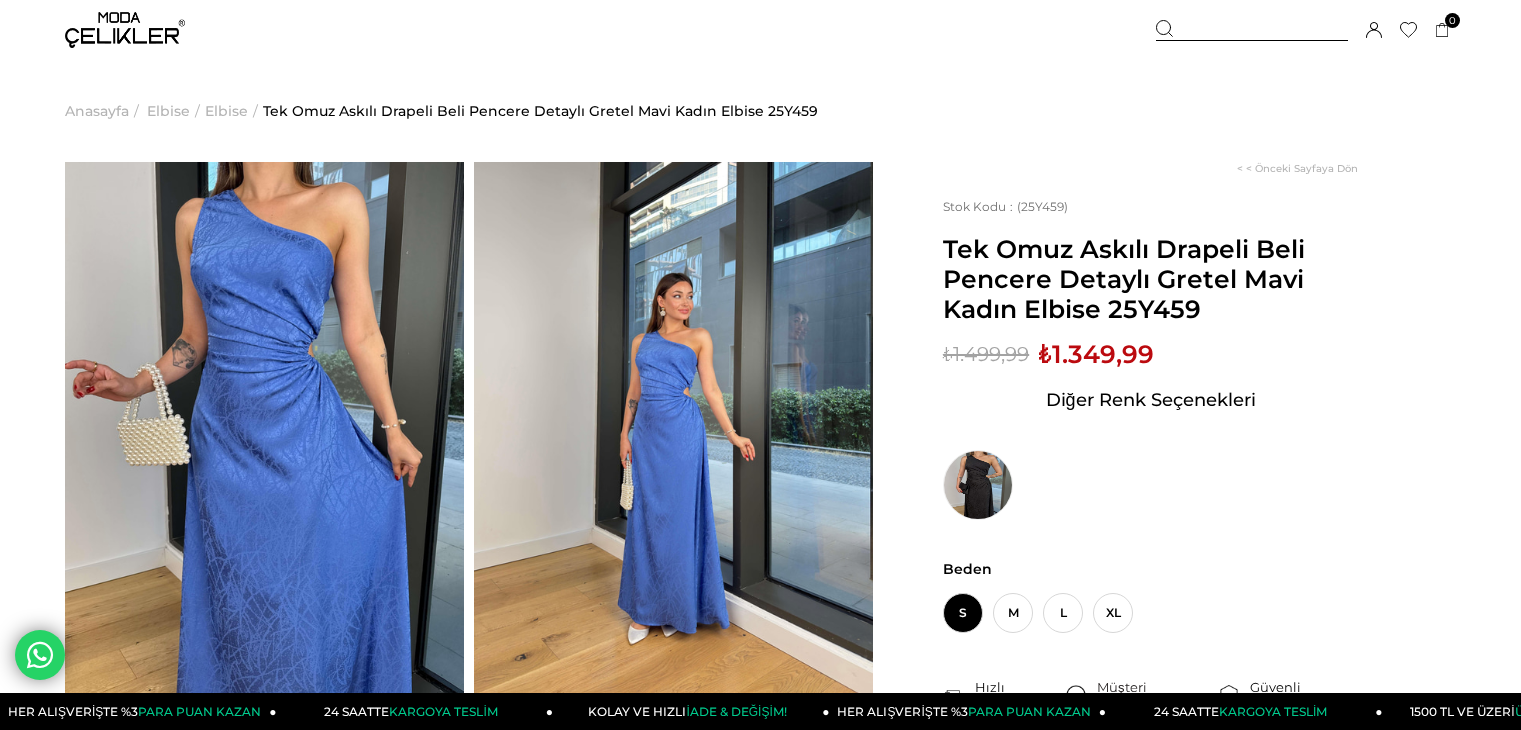 scroll, scrollTop: 0, scrollLeft: 0, axis: both 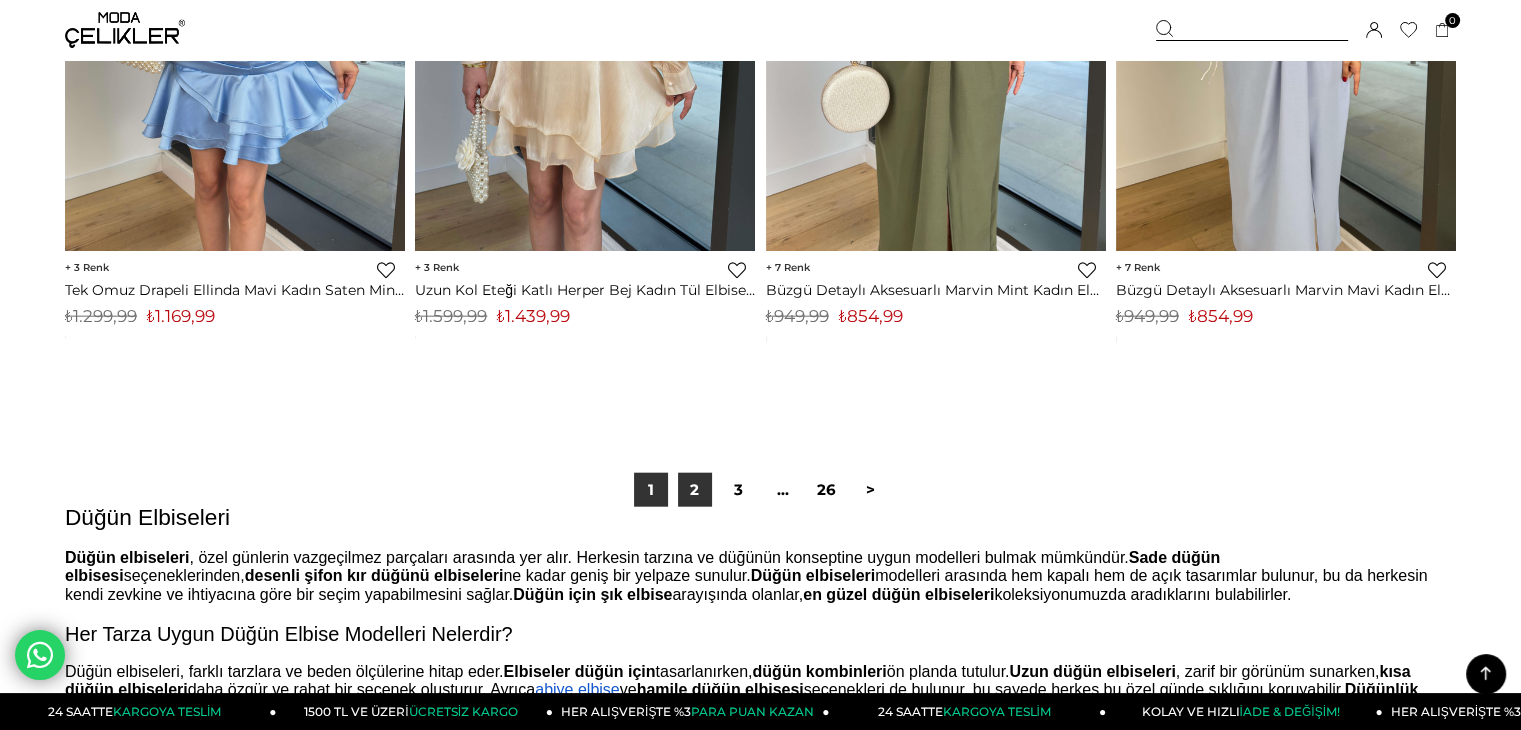 click on "2" at bounding box center (695, 490) 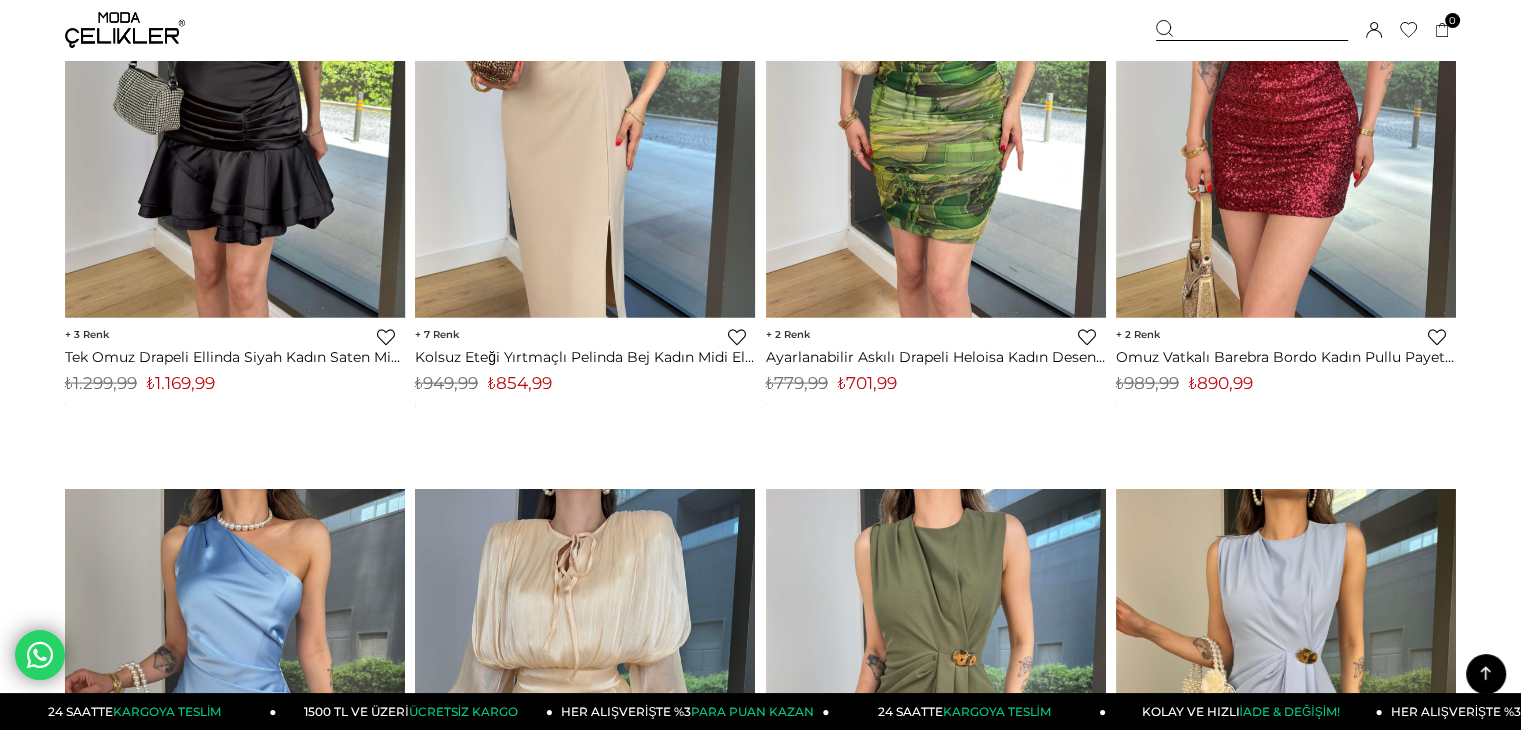click on "Kaydettigim Filtreyi Kullan
Filtreleme
Filtreleme
Sıralama
Filtreleme Stoktakiler
Kategoriler
Elbise
Düğün Elbiseleri
Triko Elbise
Davet Elbisesi
Uzun Elbise
Kışlık Elbise
Balon Kol Elbise
Mavi Elbise
Straplez Elbise
Yırtmaçlı Elbise
Kokteyl Elbisesi
After Party Elbisesi
Askılı Elbise" at bounding box center (760, -5179) 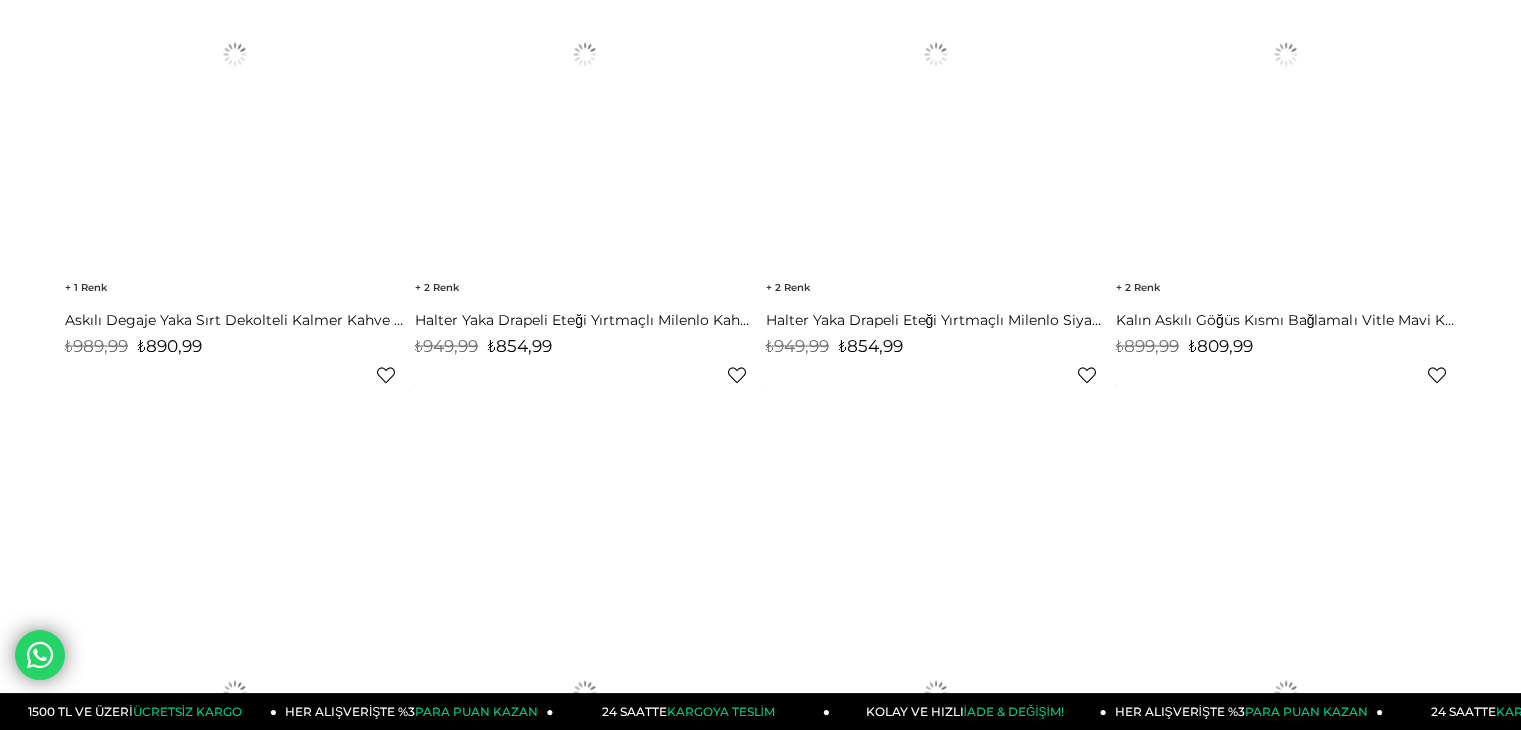 scroll, scrollTop: 0, scrollLeft: 0, axis: both 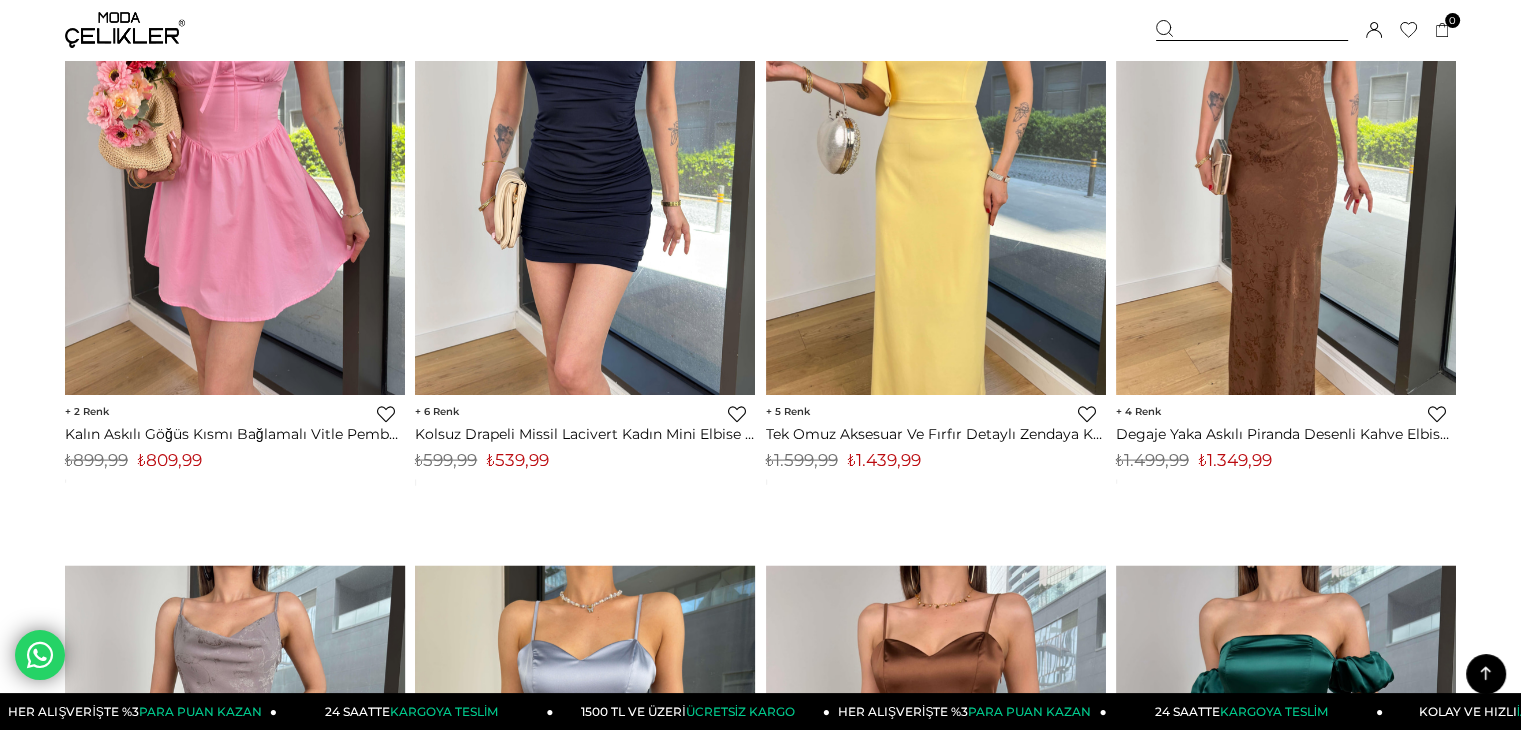drag, startPoint x: 1519, startPoint y: 227, endPoint x: 1530, endPoint y: 238, distance: 15.556349 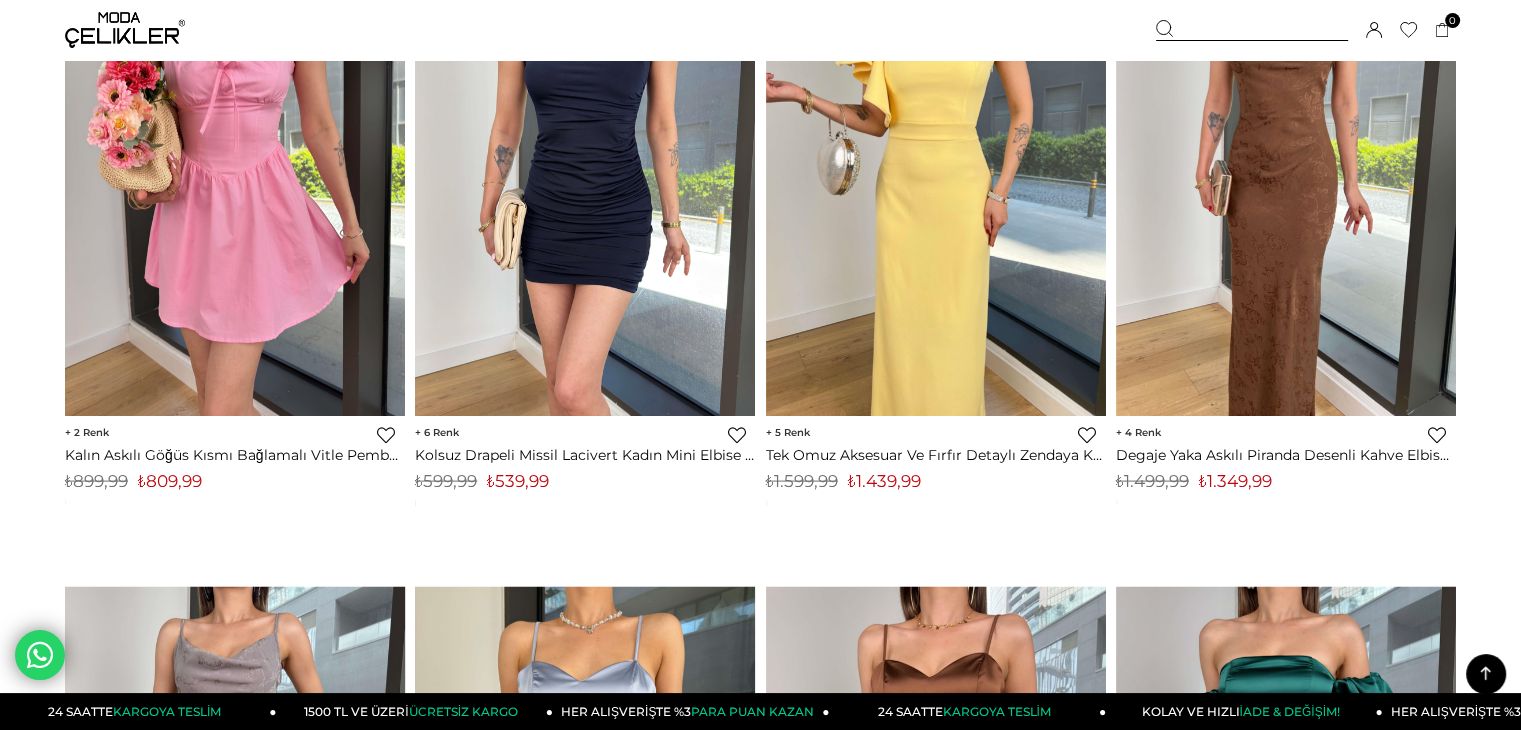 scroll, scrollTop: 4035, scrollLeft: 0, axis: vertical 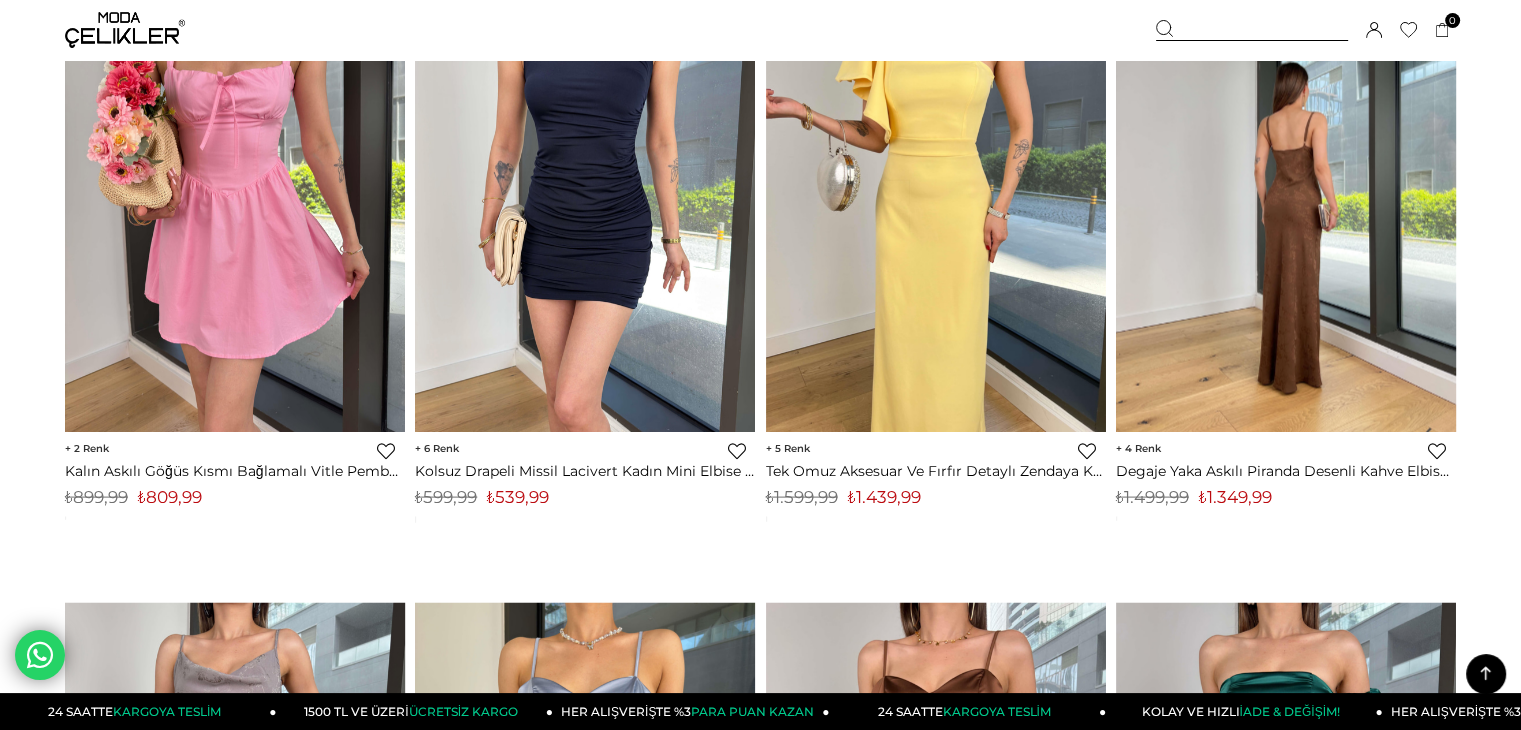 click at bounding box center (1286, 205) 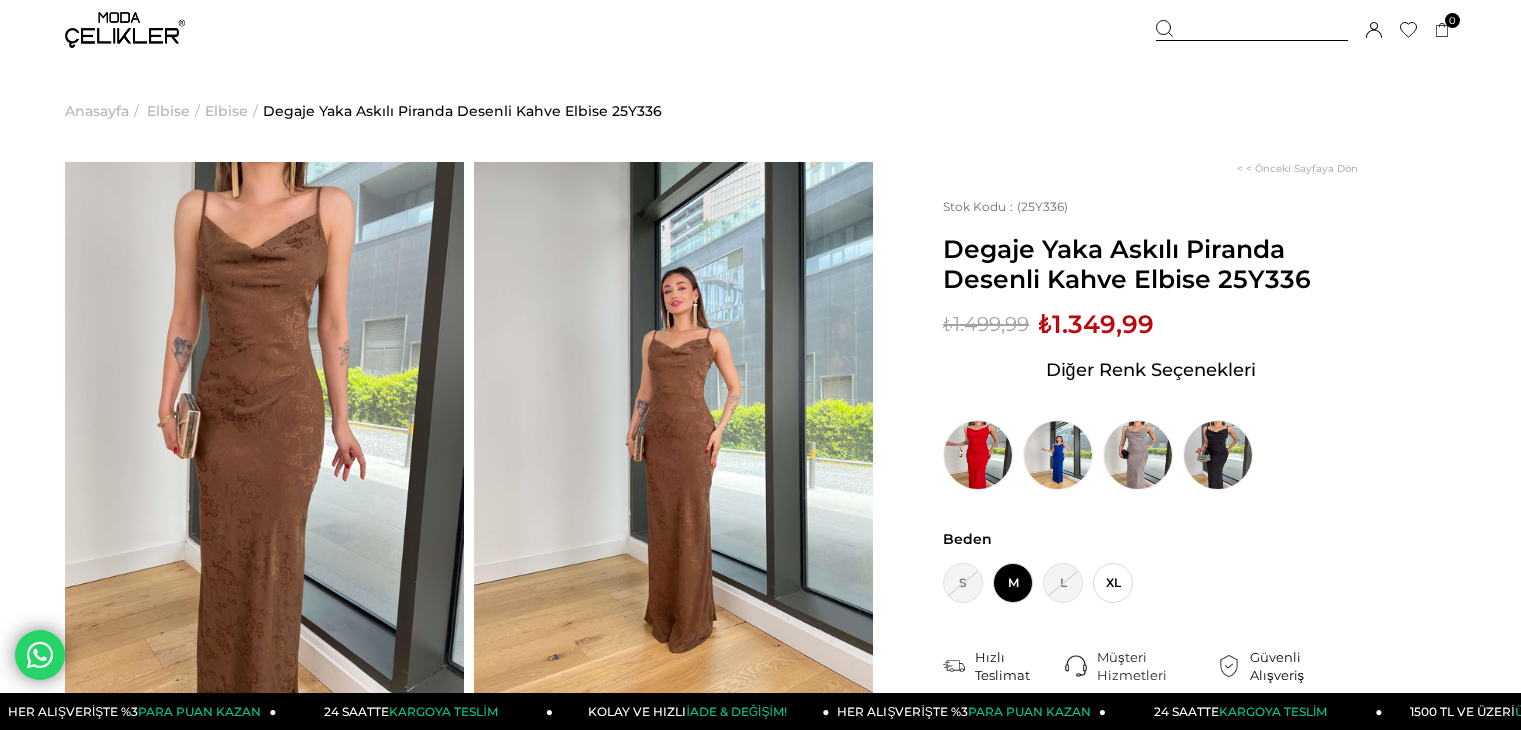 scroll, scrollTop: 0, scrollLeft: 0, axis: both 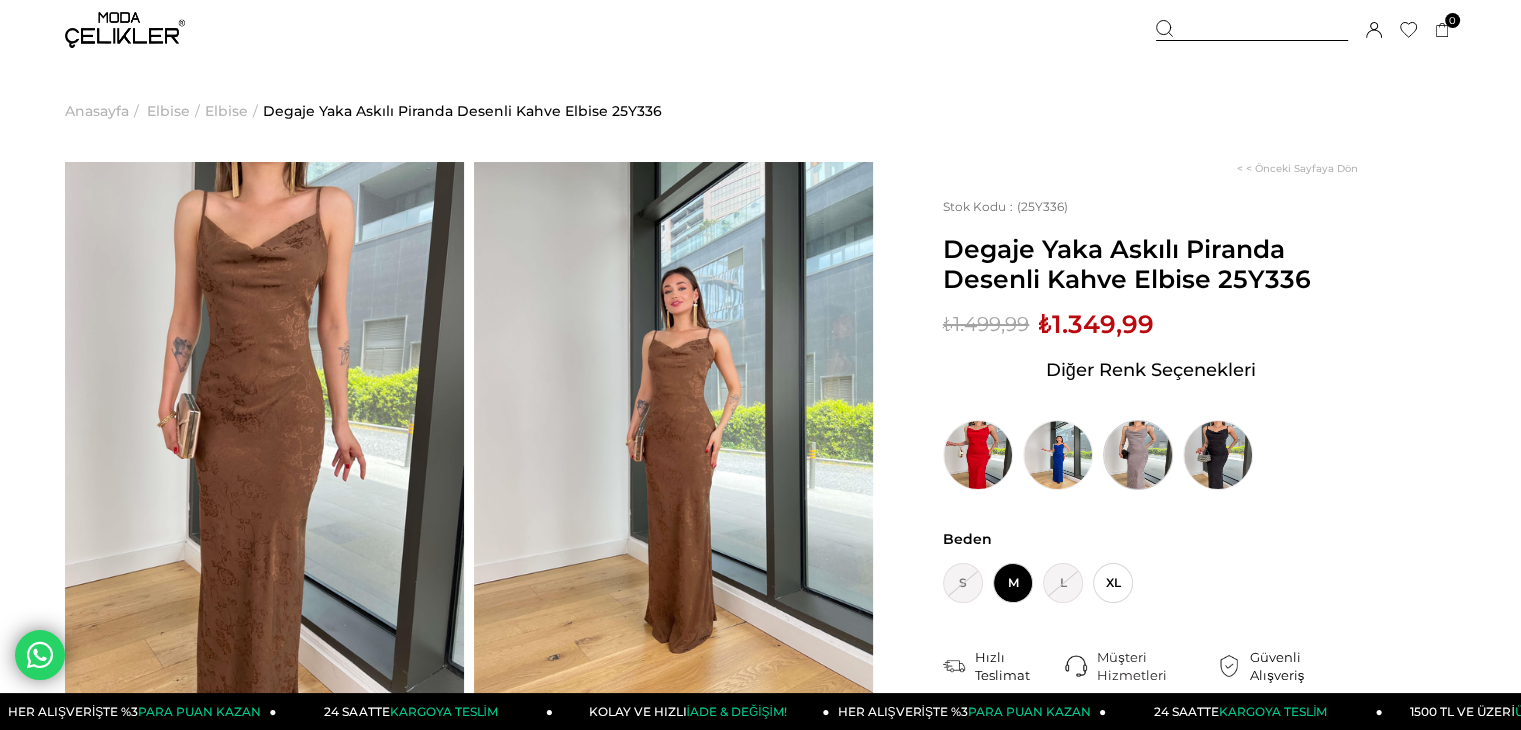 click at bounding box center (1138, 455) 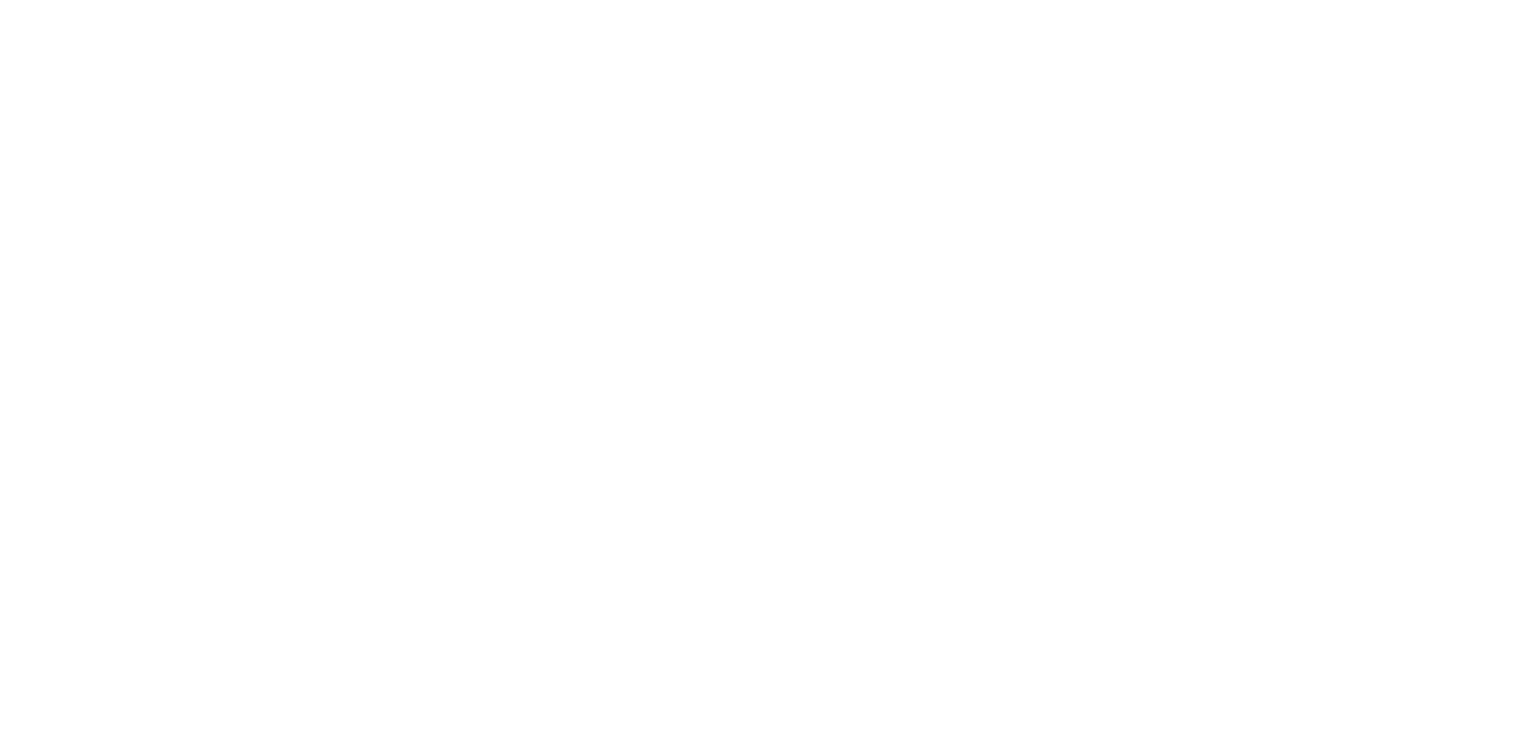 scroll, scrollTop: 0, scrollLeft: 0, axis: both 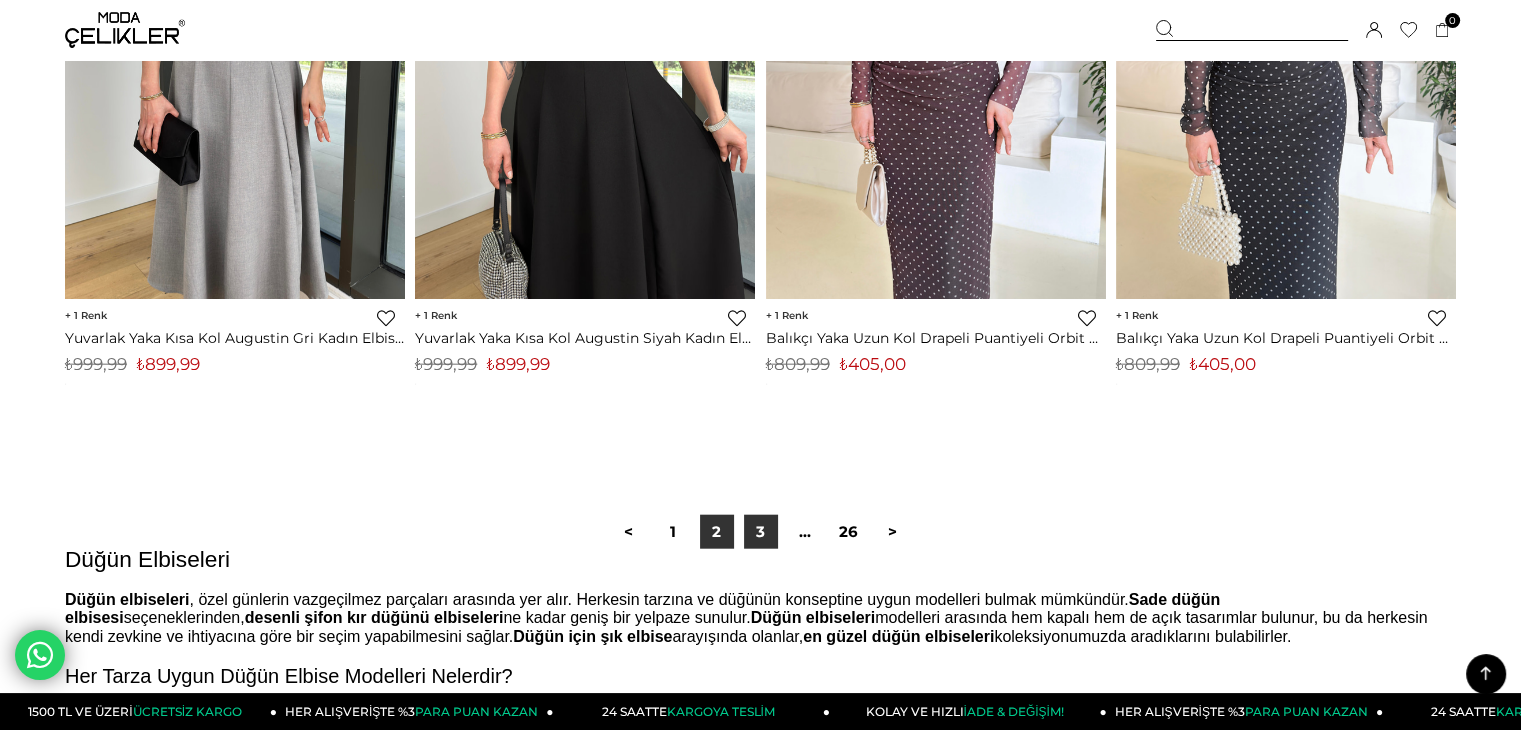 click on "3" at bounding box center [761, 532] 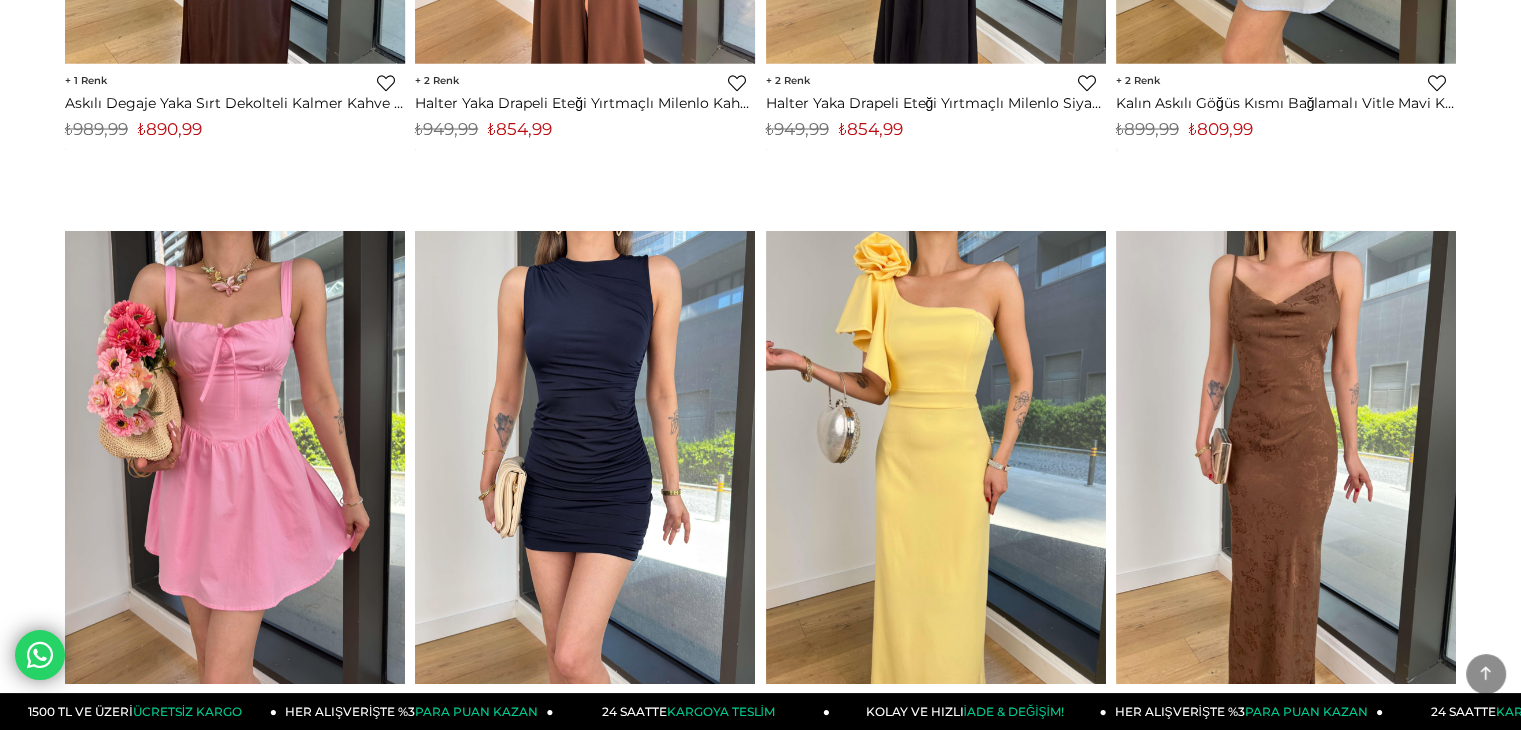 scroll, scrollTop: 0, scrollLeft: 0, axis: both 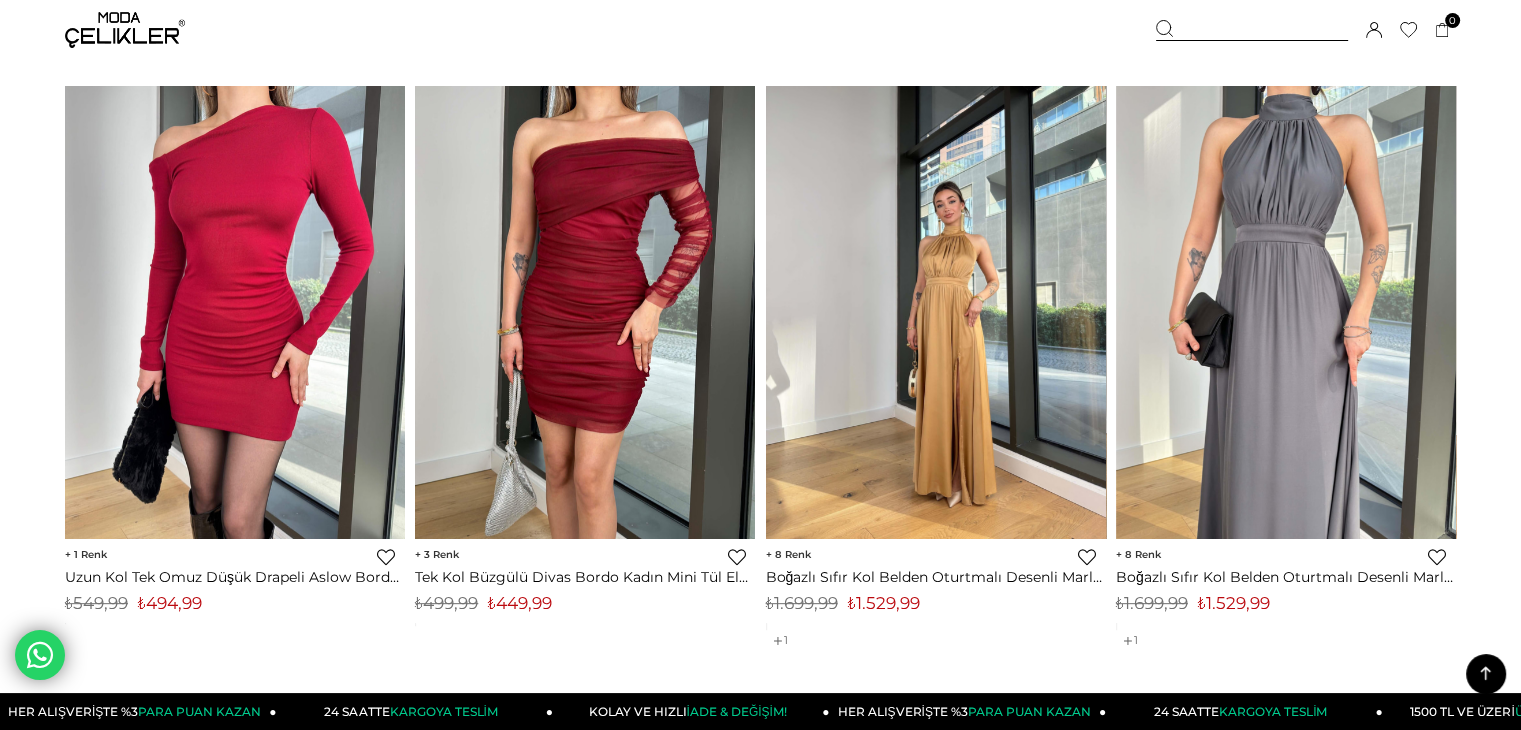 click at bounding box center (936, 311) 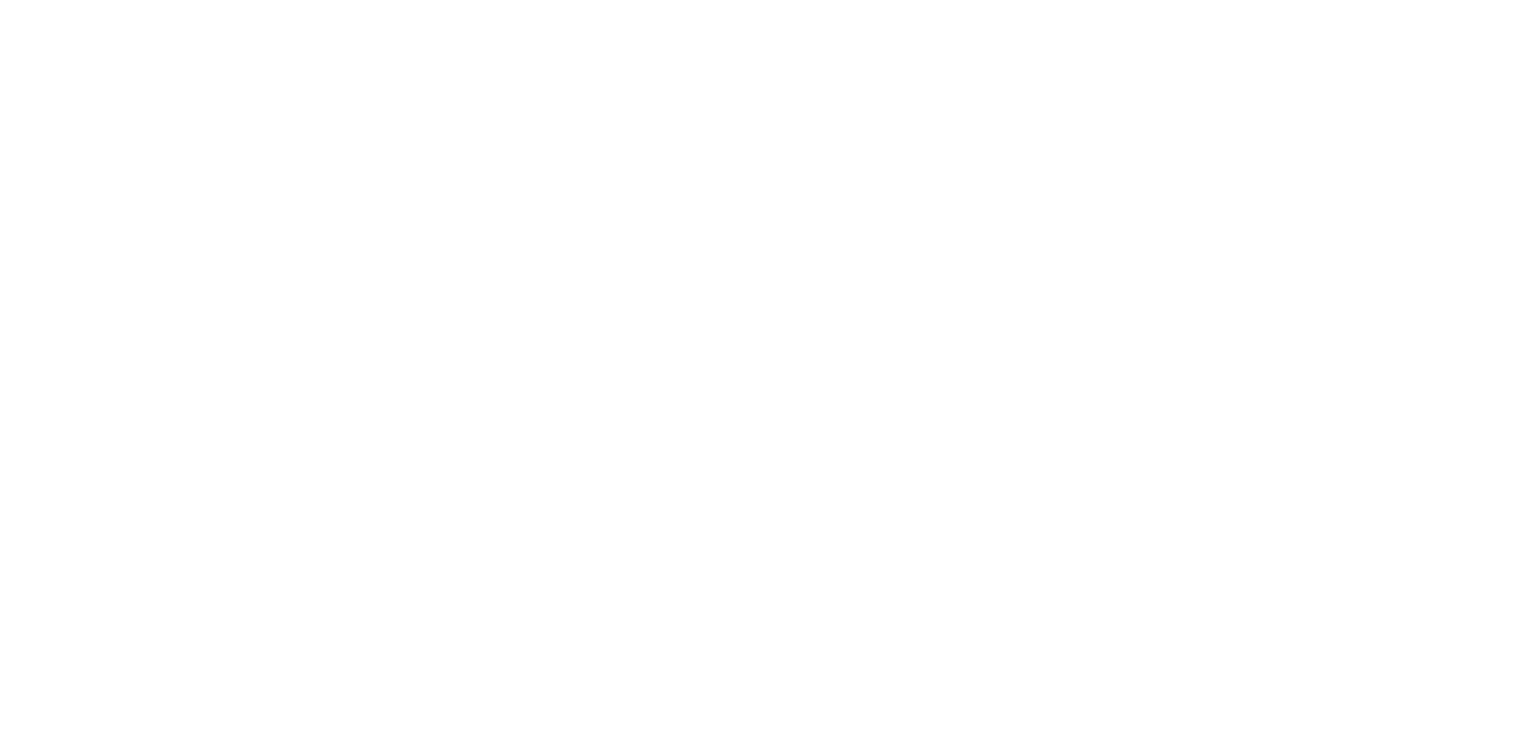 scroll, scrollTop: 0, scrollLeft: 0, axis: both 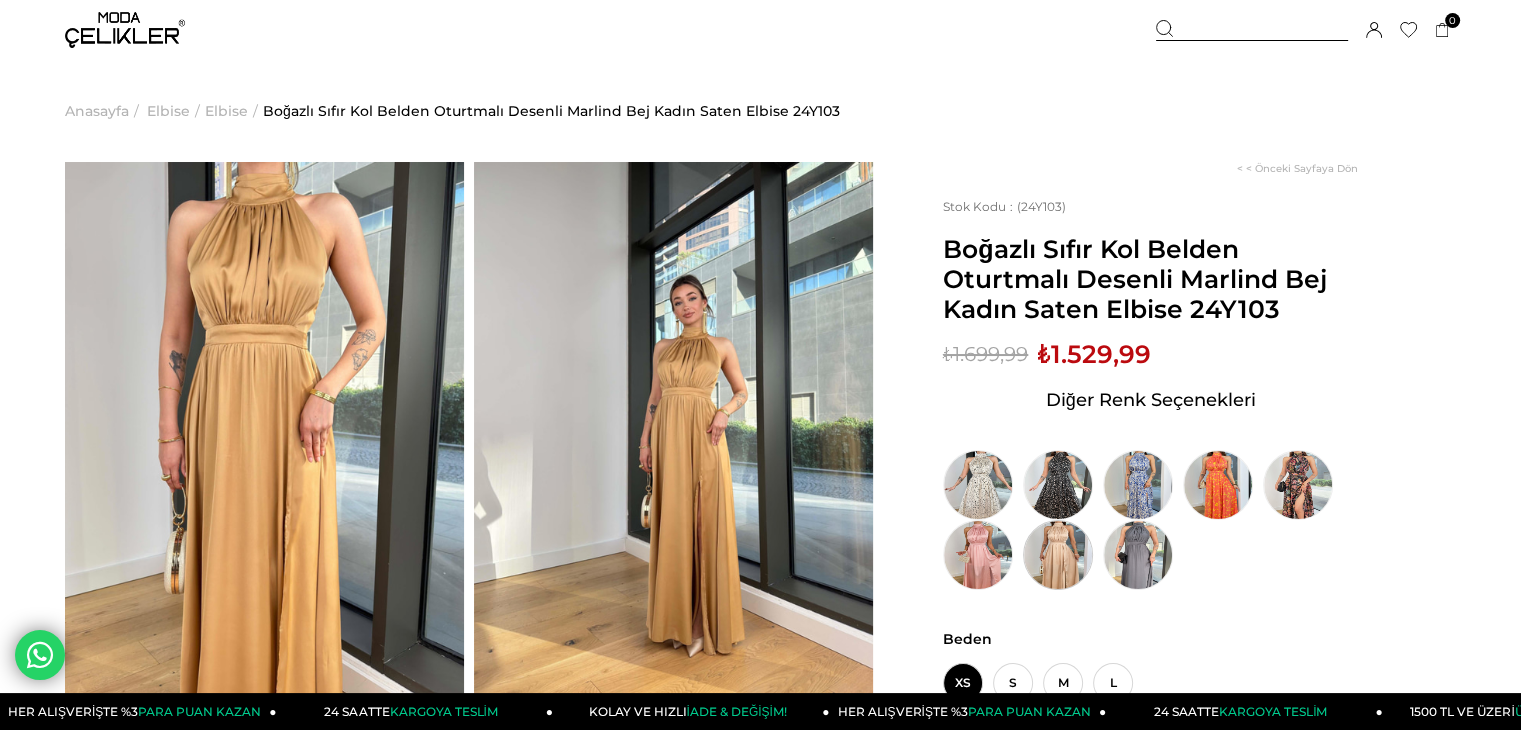 click at bounding box center (1058, 555) 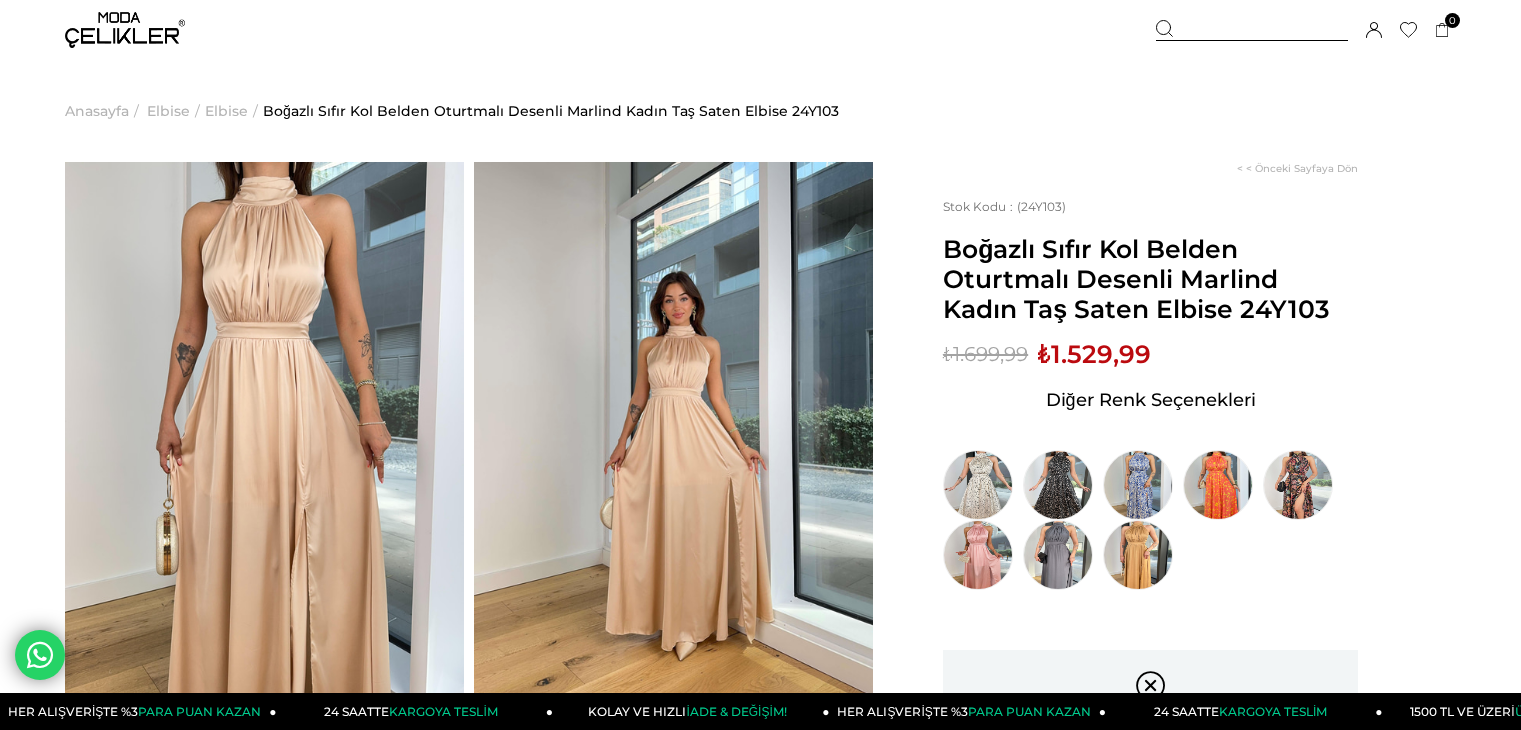 scroll, scrollTop: 0, scrollLeft: 0, axis: both 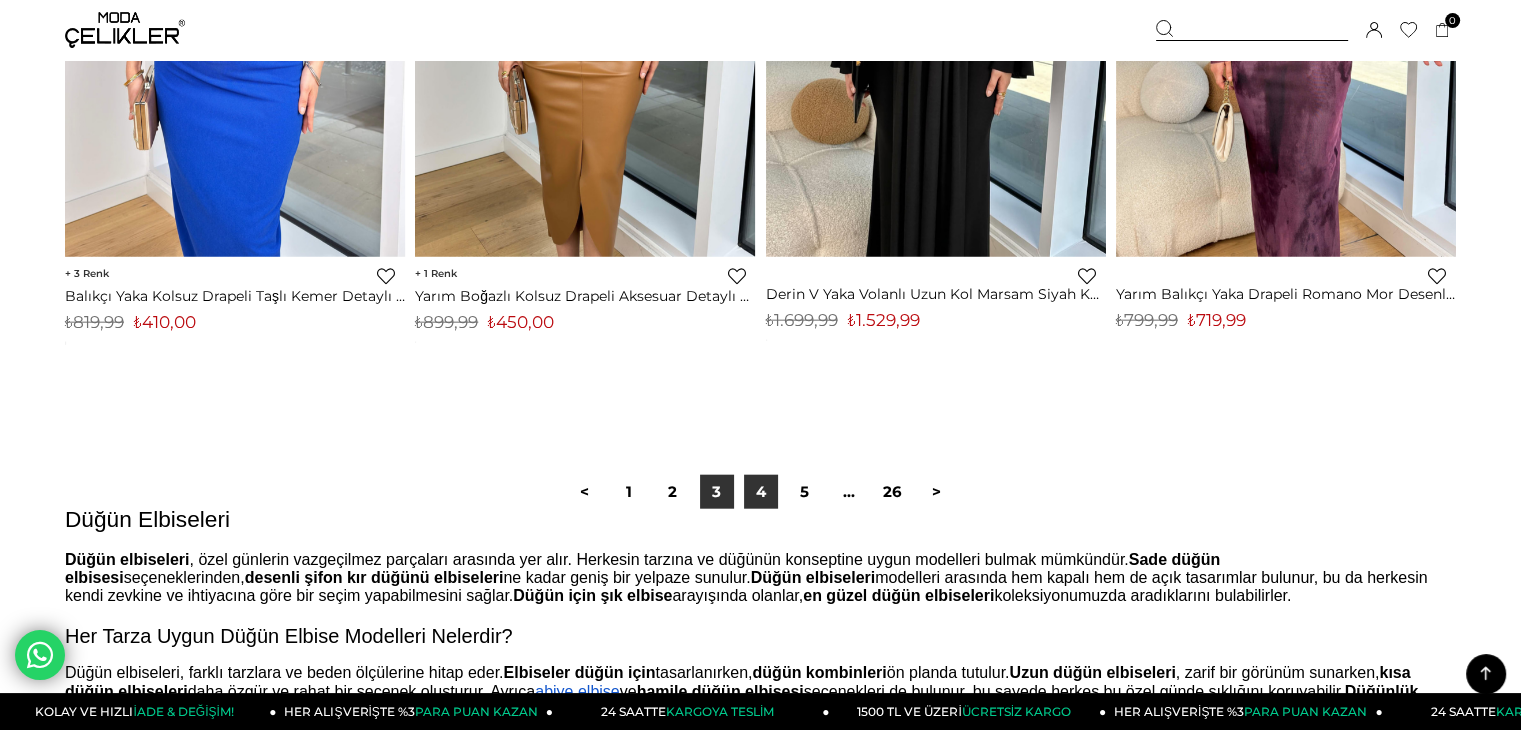 click on "4" at bounding box center [761, 492] 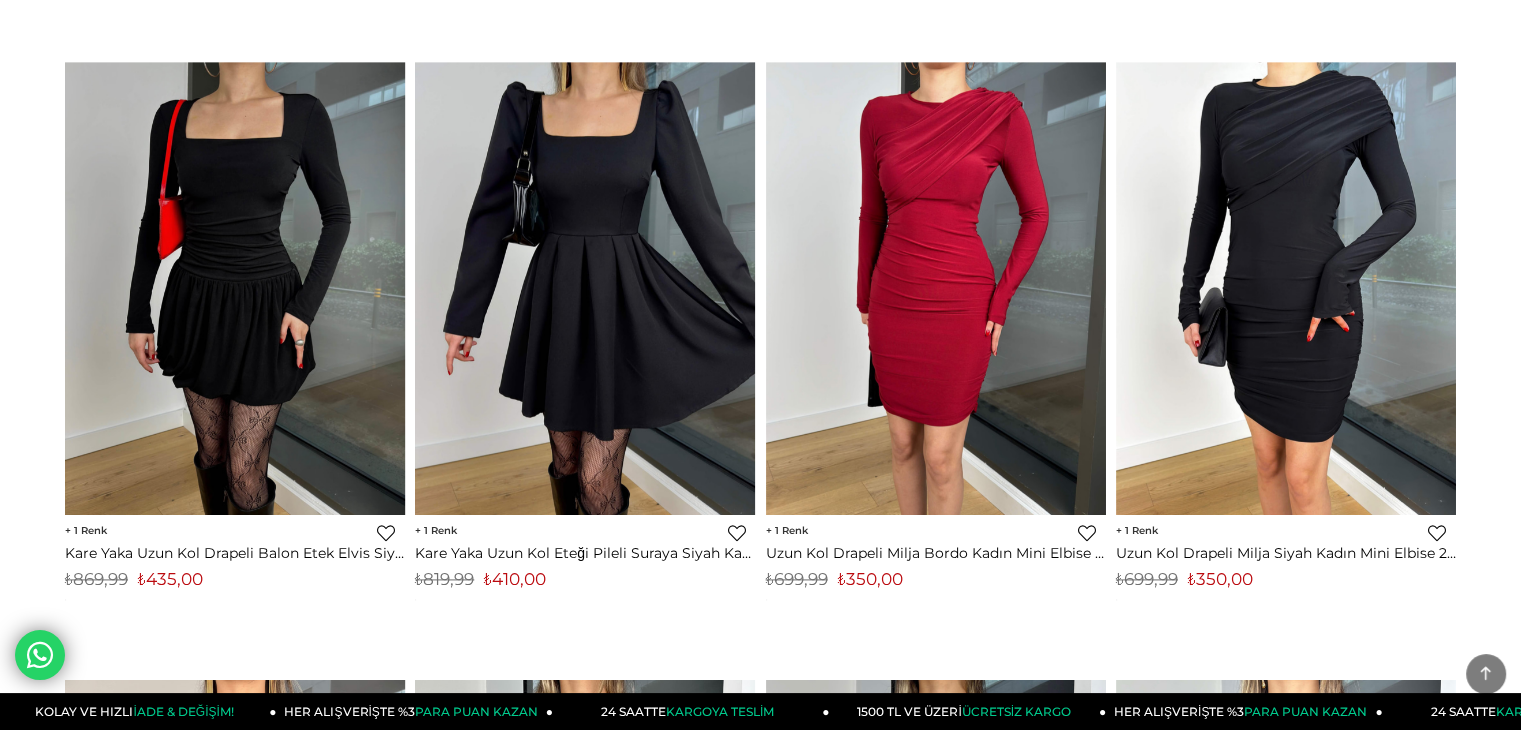 scroll, scrollTop: 0, scrollLeft: 0, axis: both 